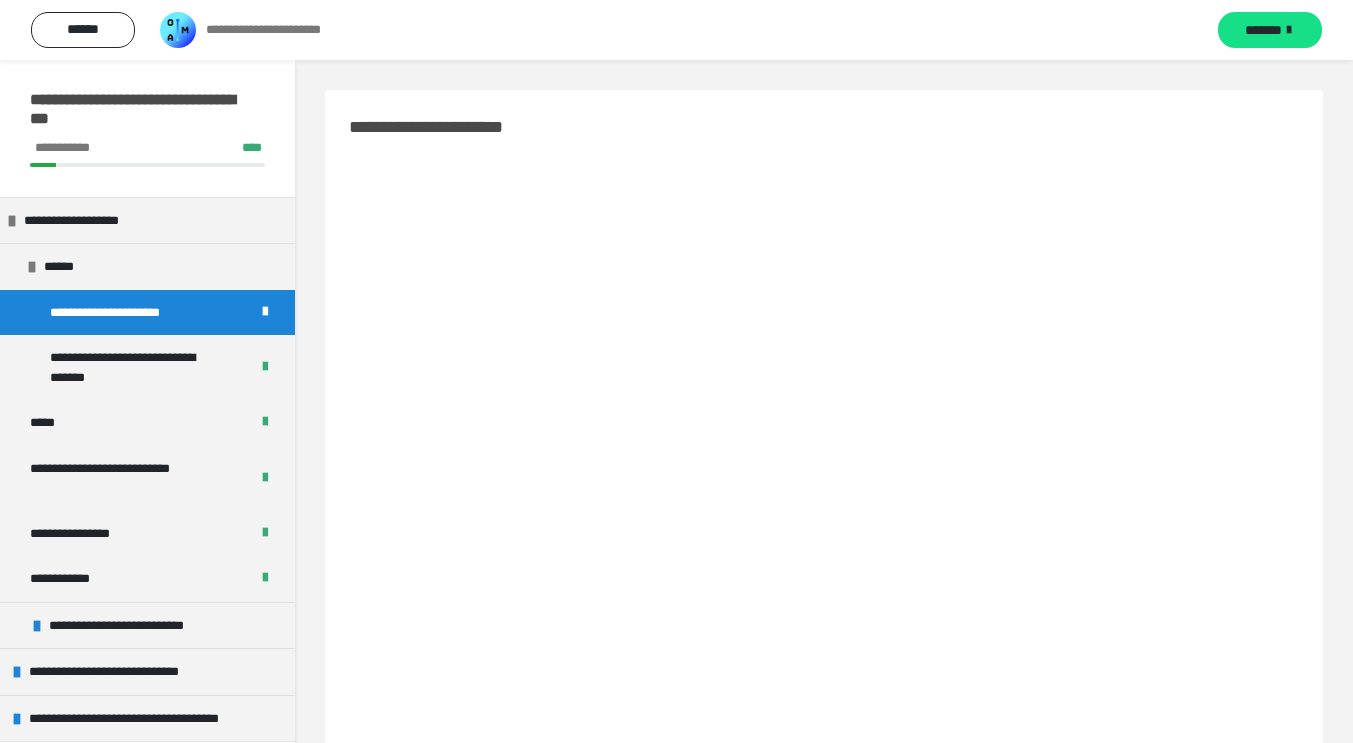 scroll, scrollTop: 0, scrollLeft: 0, axis: both 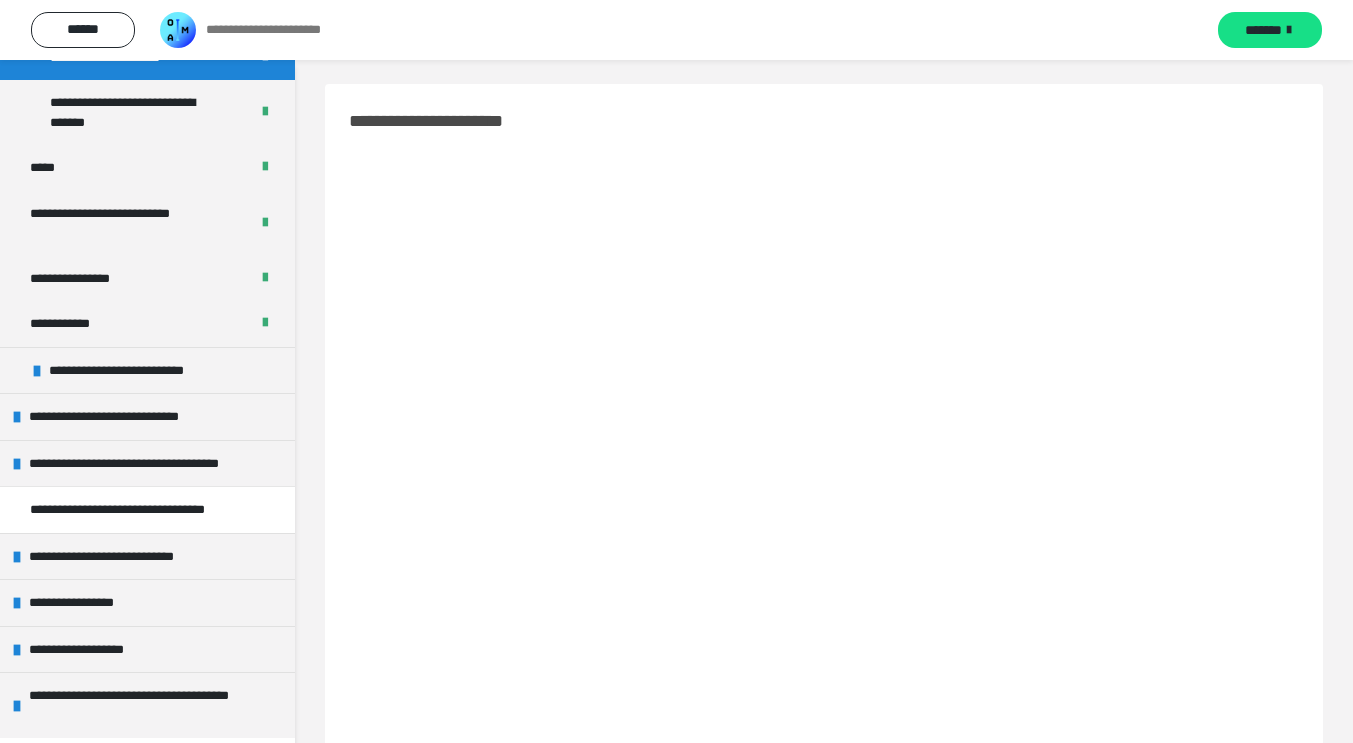 click on "**********" at bounding box center (116, 557) 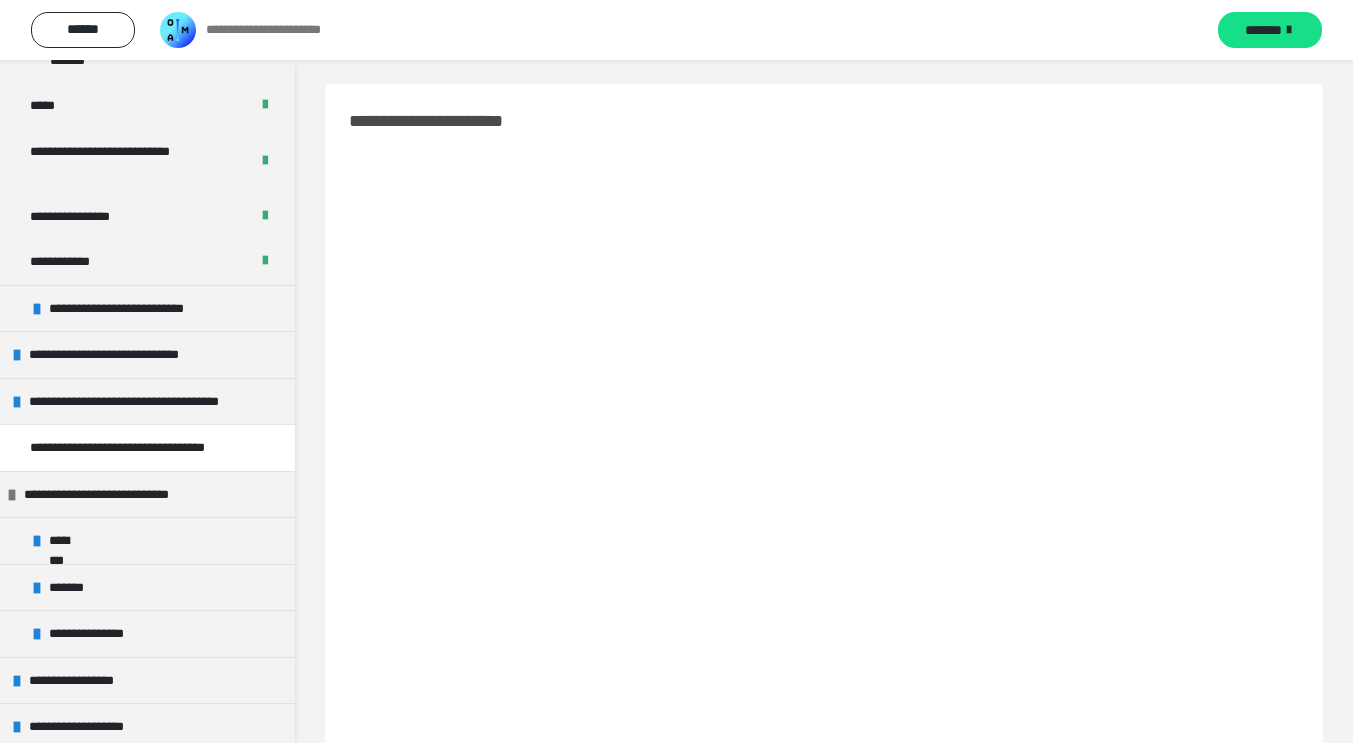 scroll, scrollTop: 317, scrollLeft: 0, axis: vertical 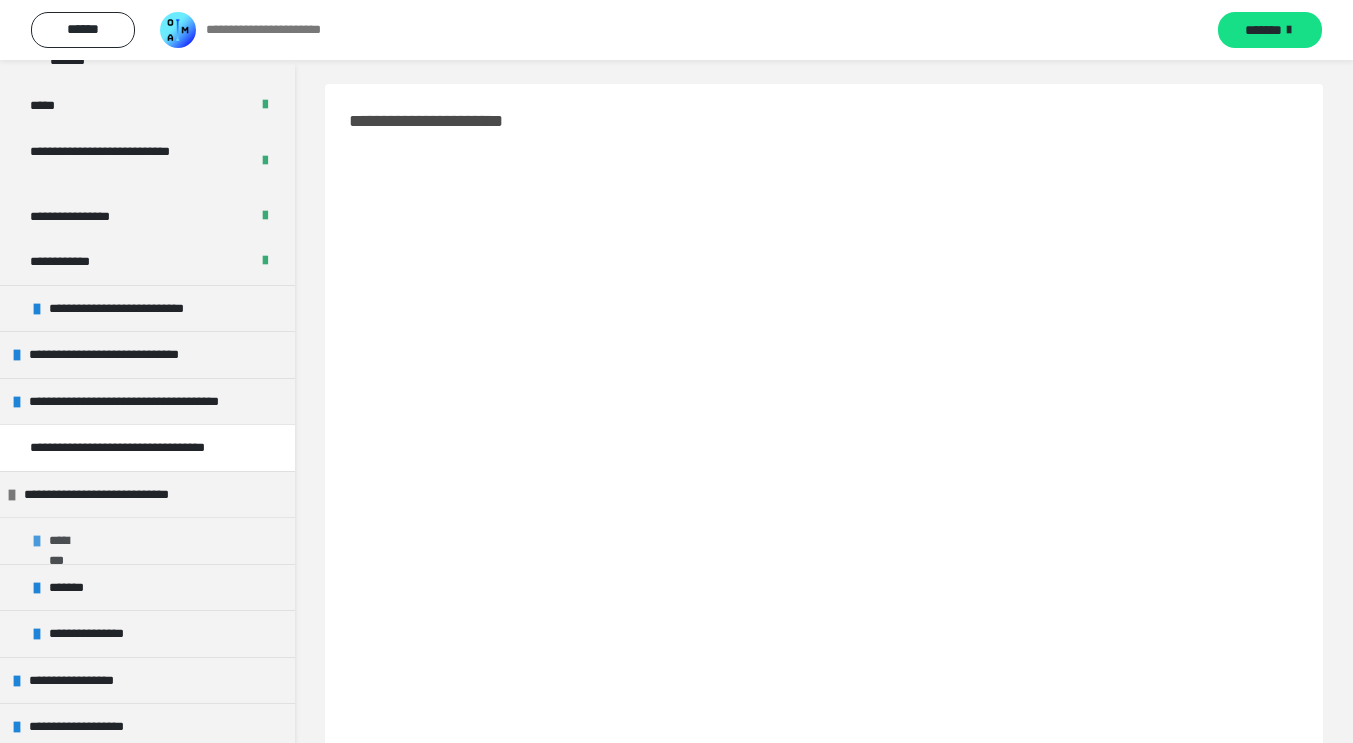 click on "********" at bounding box center [147, 540] 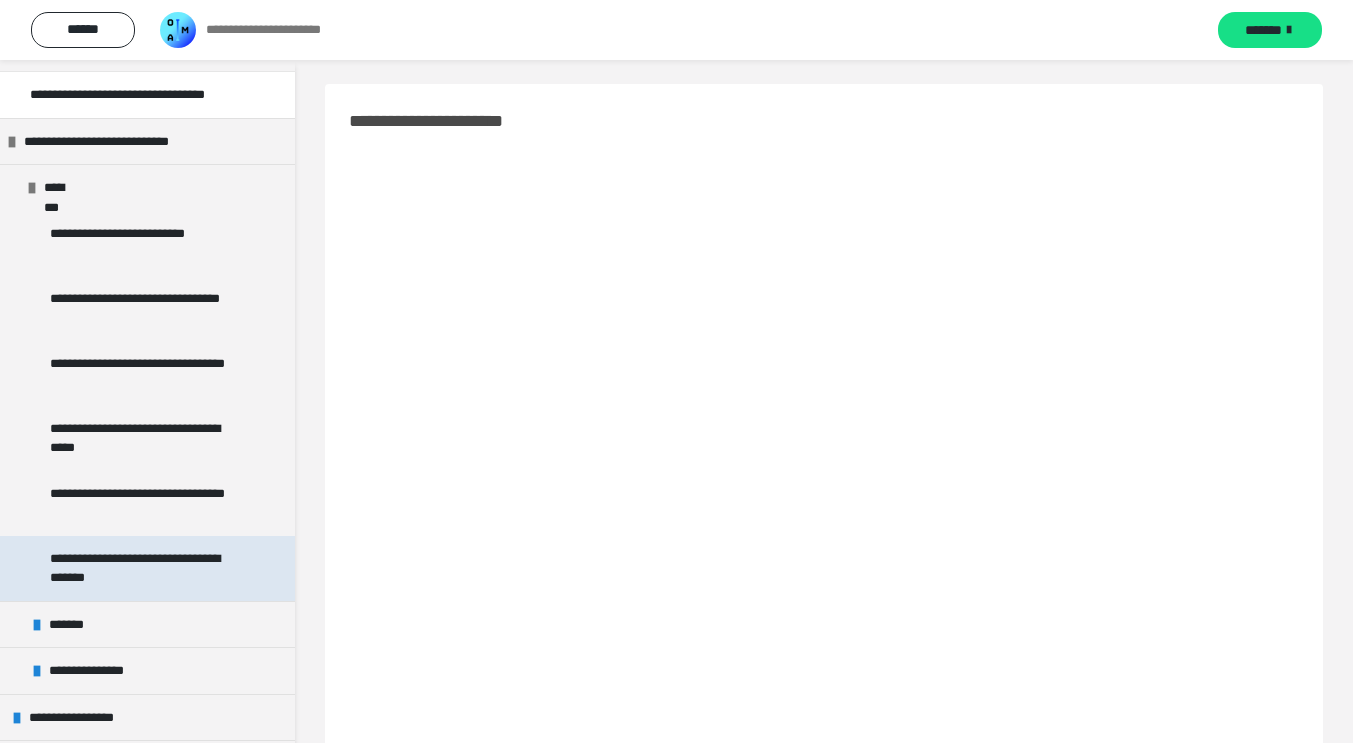 scroll, scrollTop: 673, scrollLeft: 0, axis: vertical 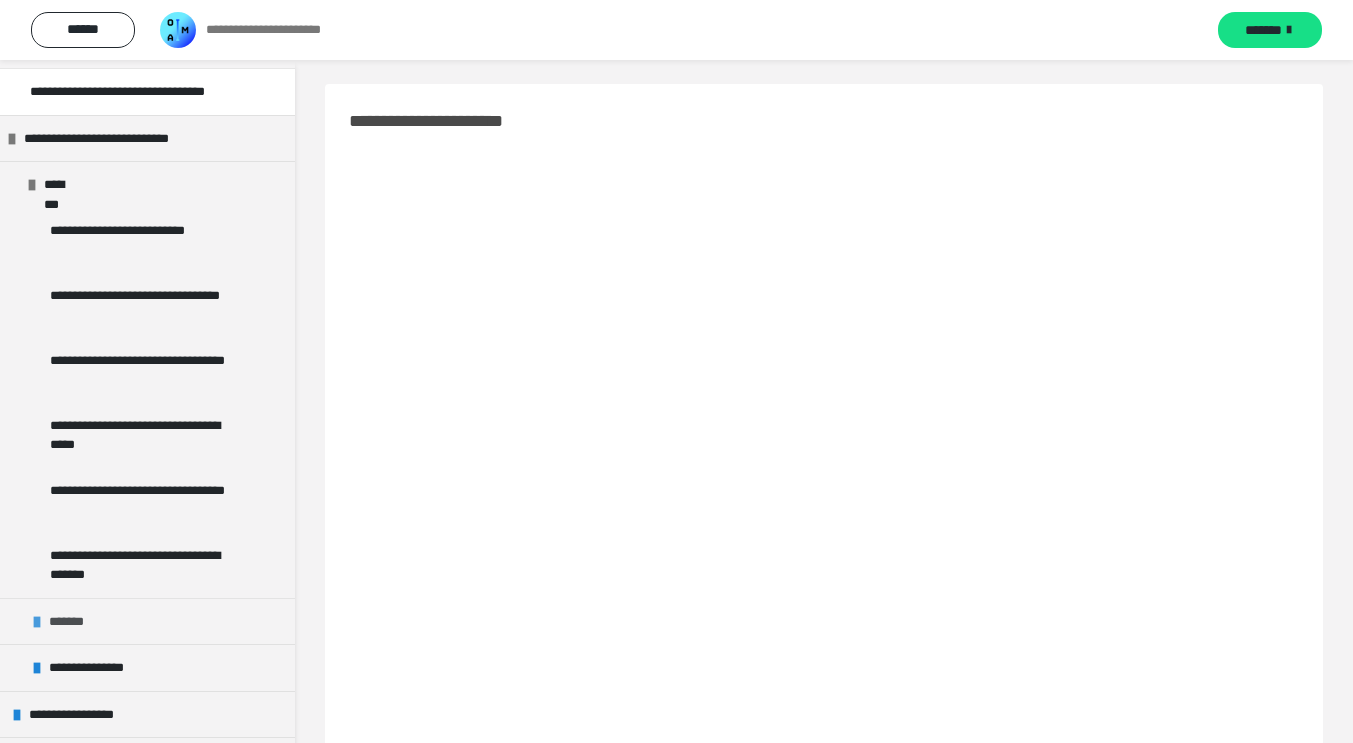 click on "*******" at bounding box center (147, 621) 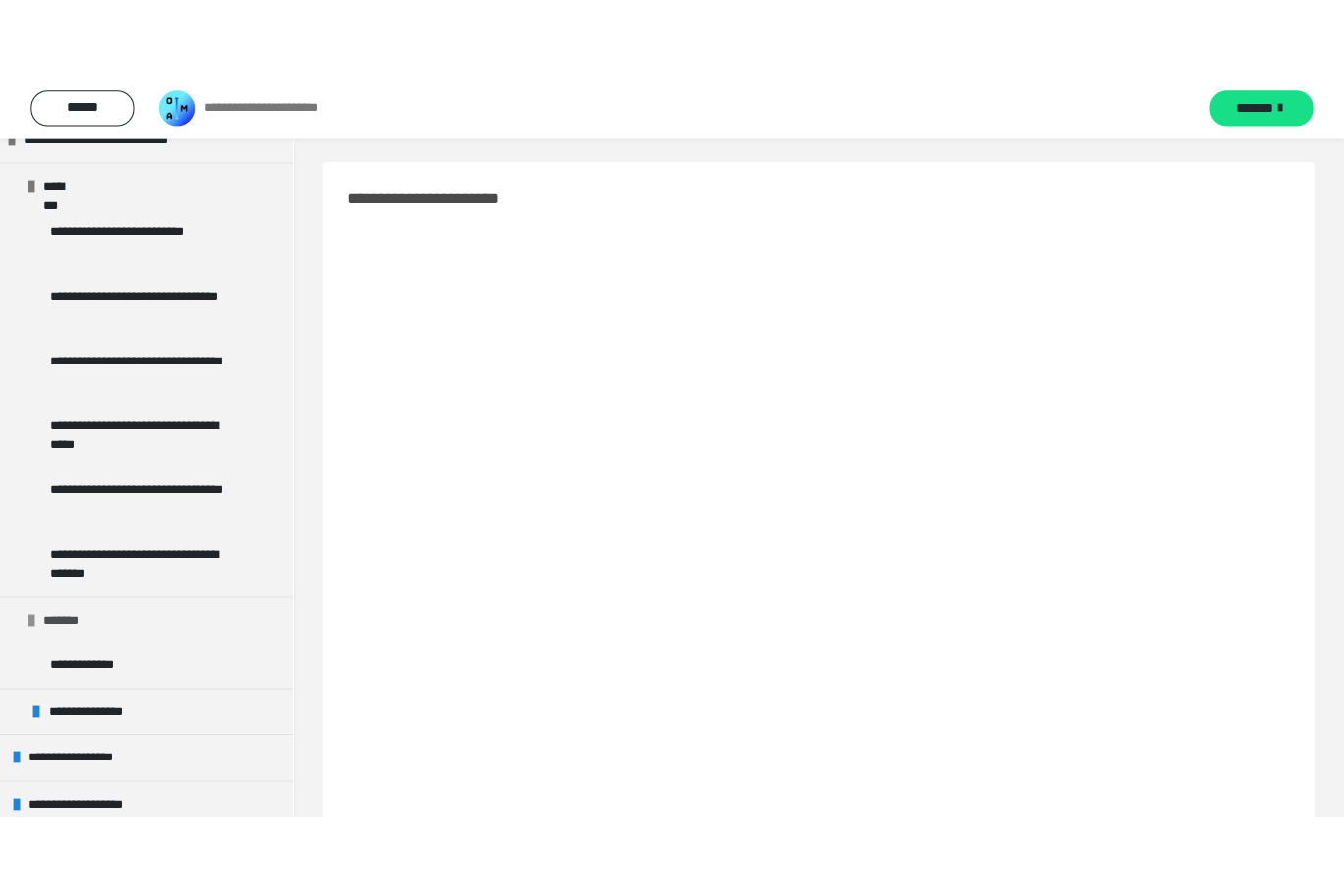 scroll, scrollTop: 751, scrollLeft: 0, axis: vertical 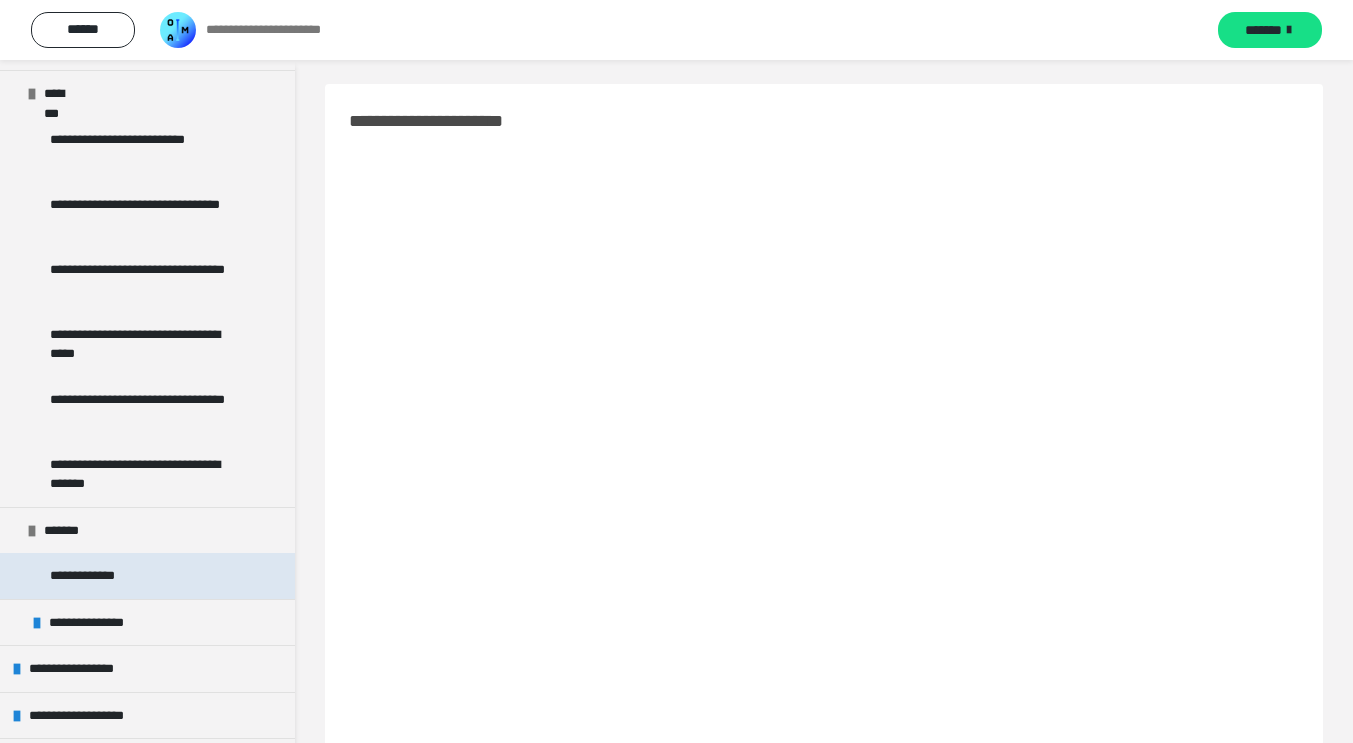 click on "**********" at bounding box center [147, 576] 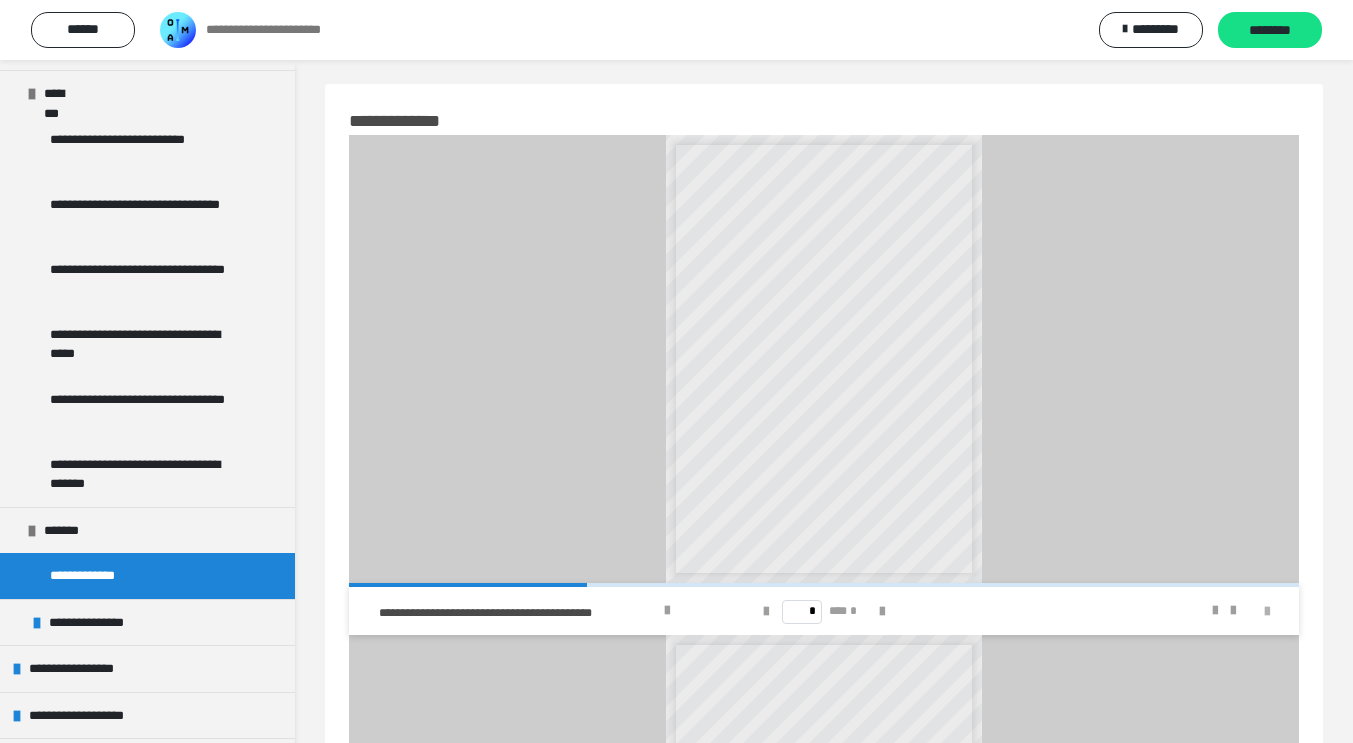 click at bounding box center [1267, 612] 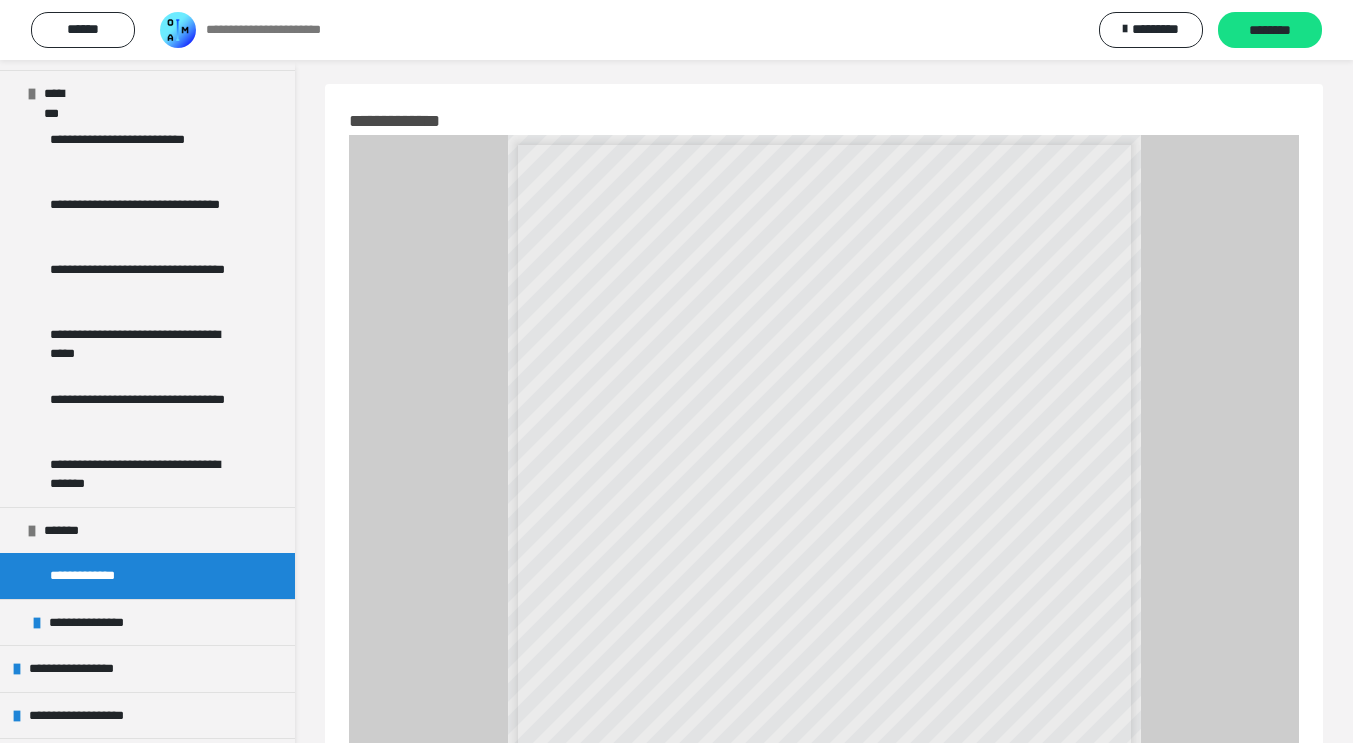 scroll, scrollTop: 661, scrollLeft: 0, axis: vertical 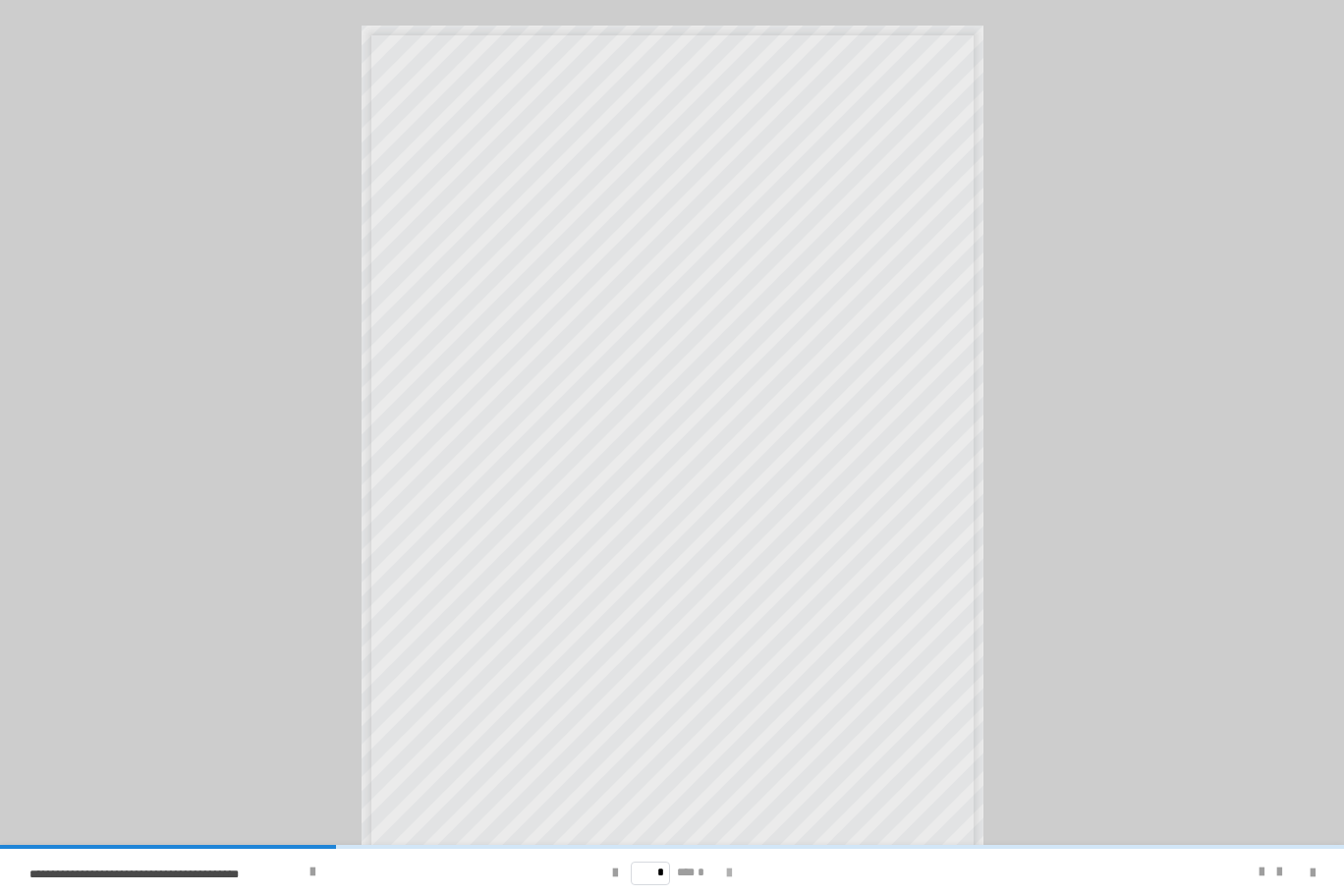 click at bounding box center [729, 872] 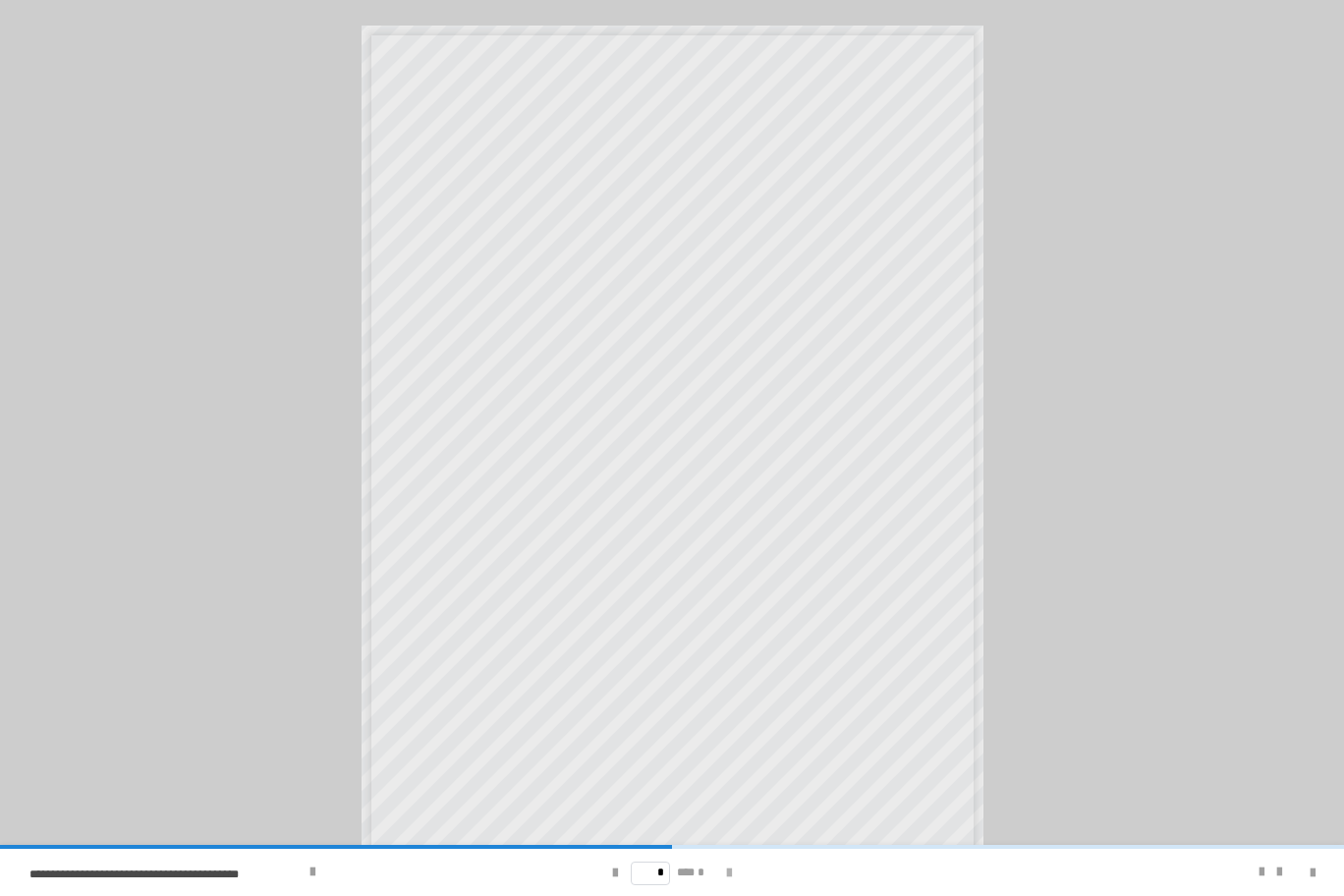 click at bounding box center (729, 873) 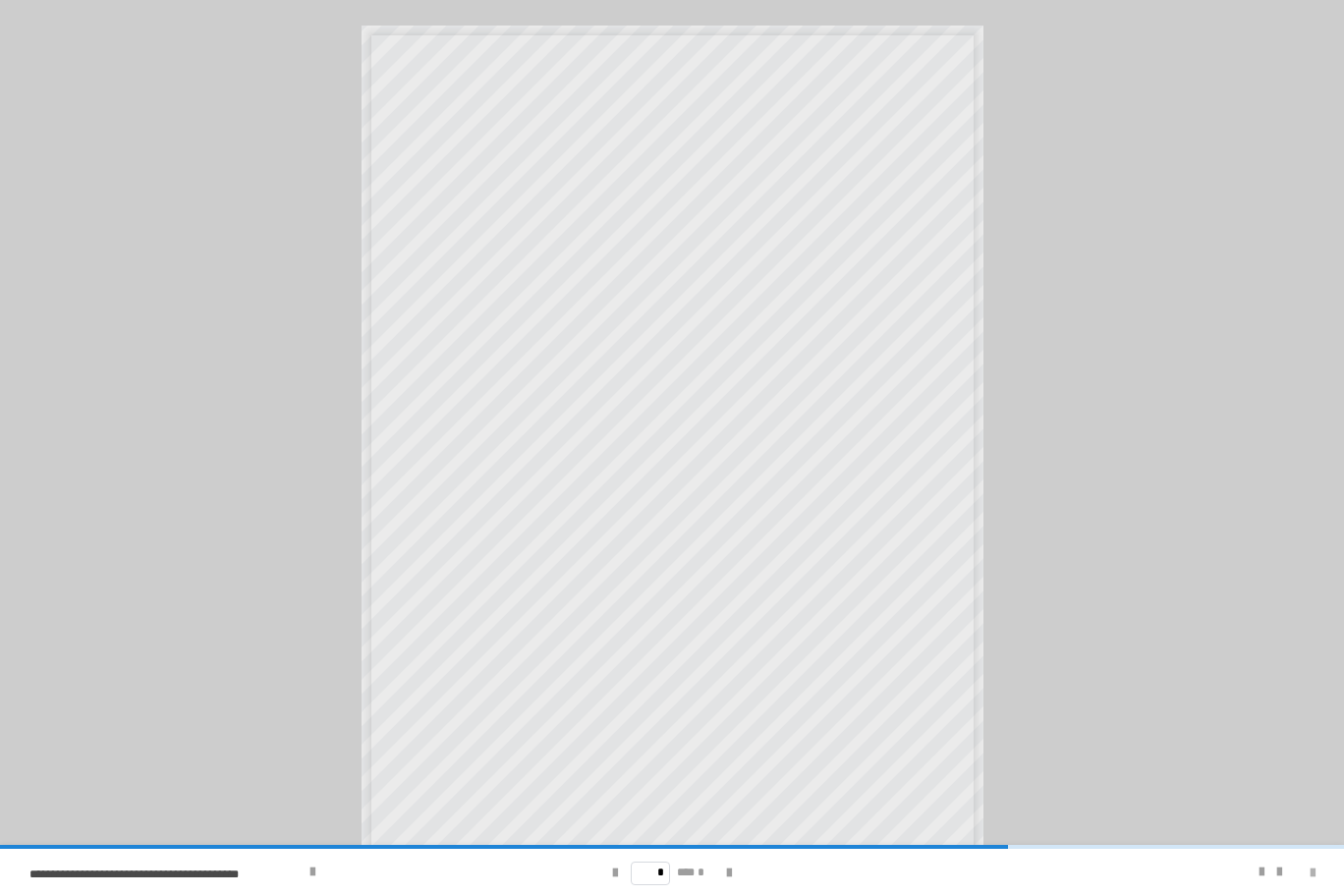 click at bounding box center [1313, 873] 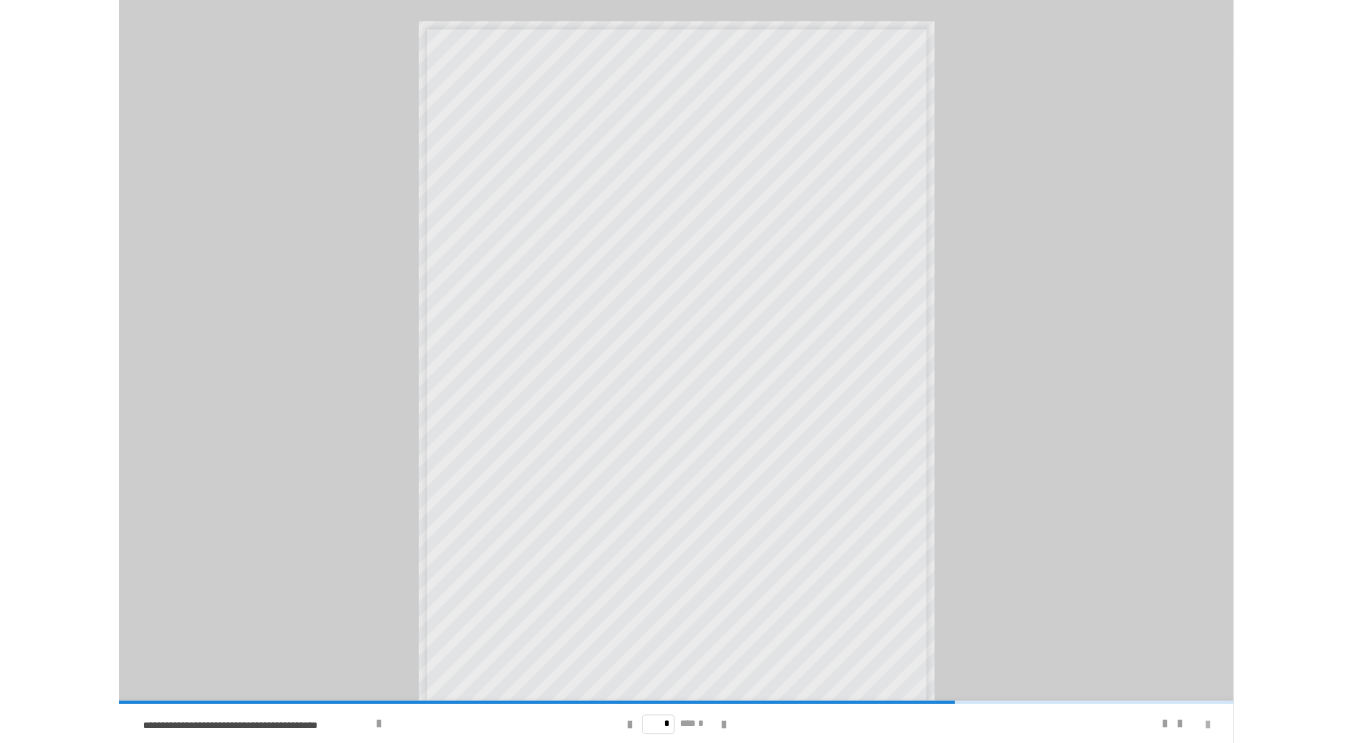 scroll, scrollTop: 764, scrollLeft: 0, axis: vertical 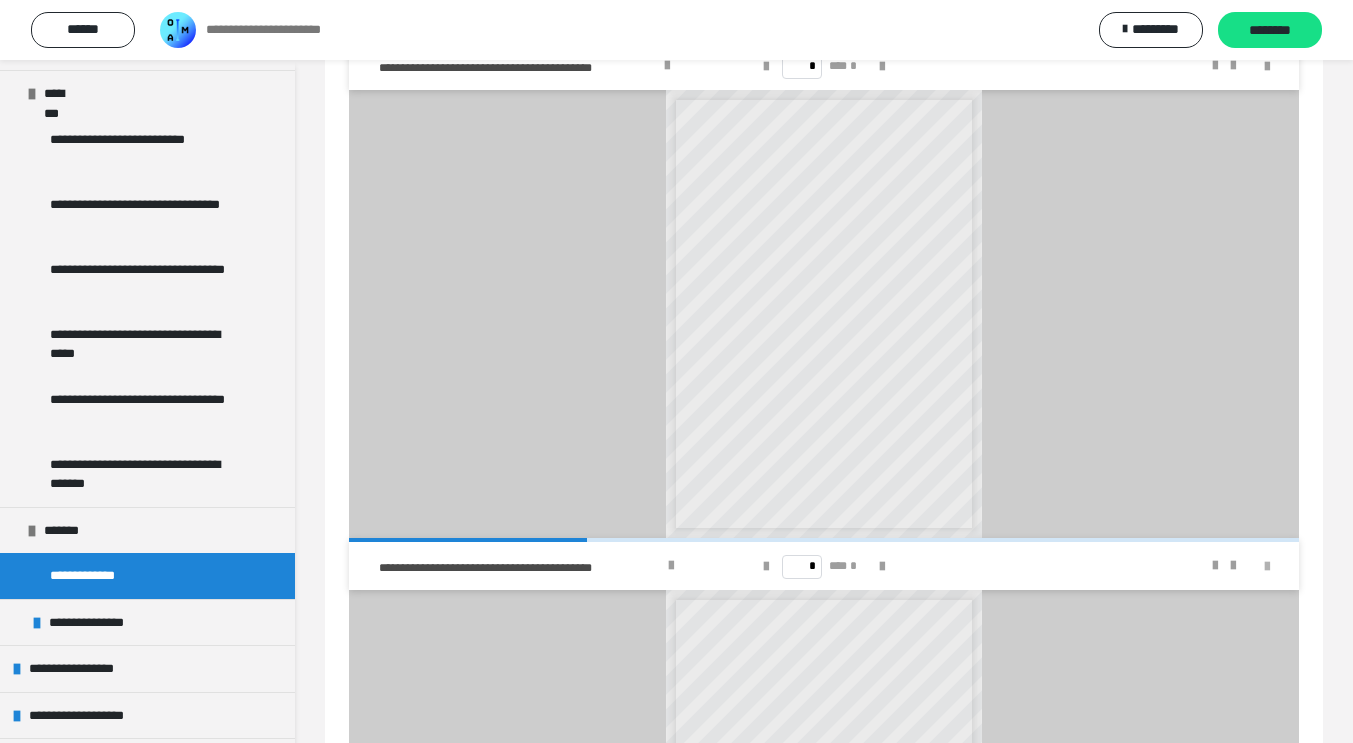 click at bounding box center [1267, 567] 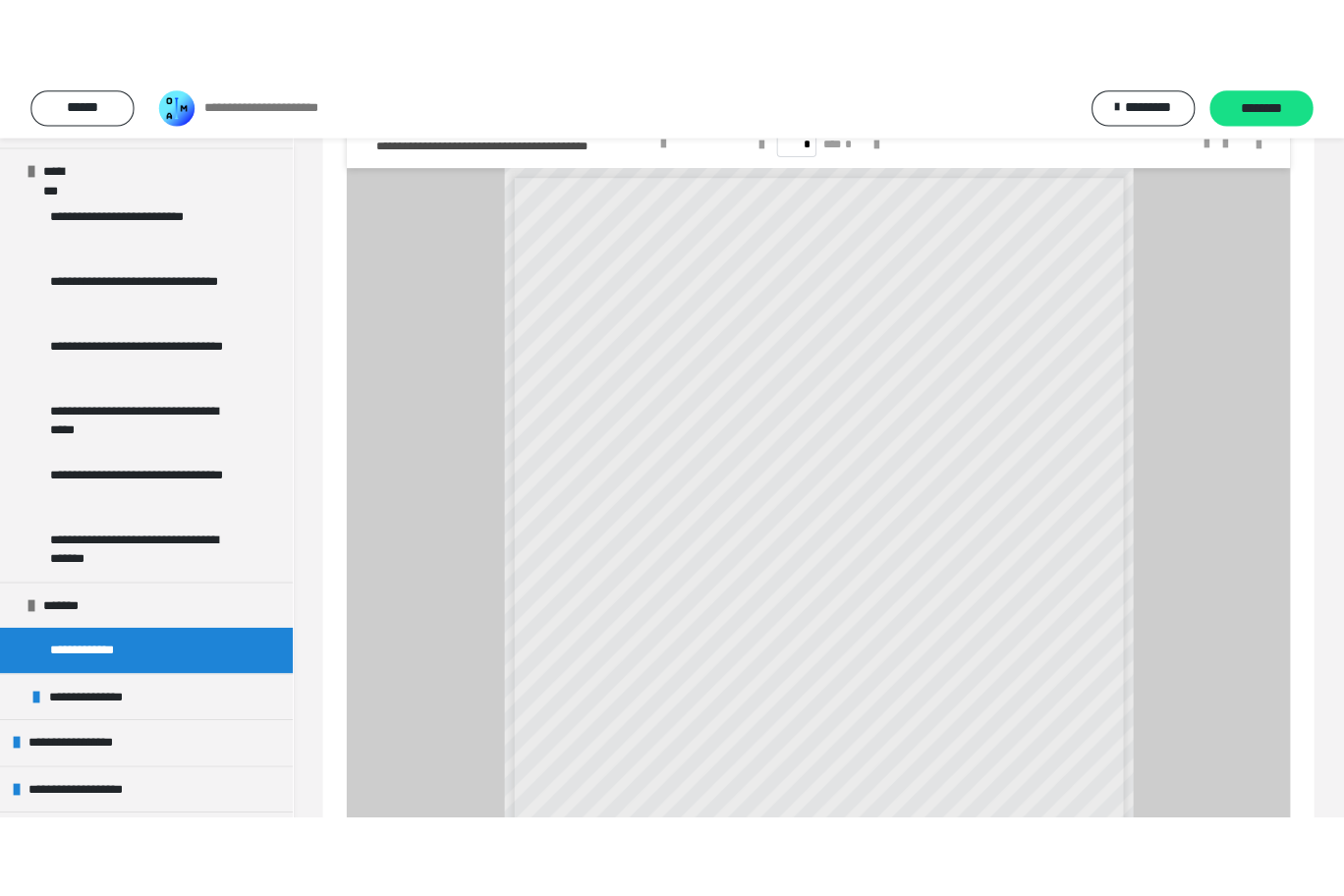 scroll, scrollTop: 649, scrollLeft: 0, axis: vertical 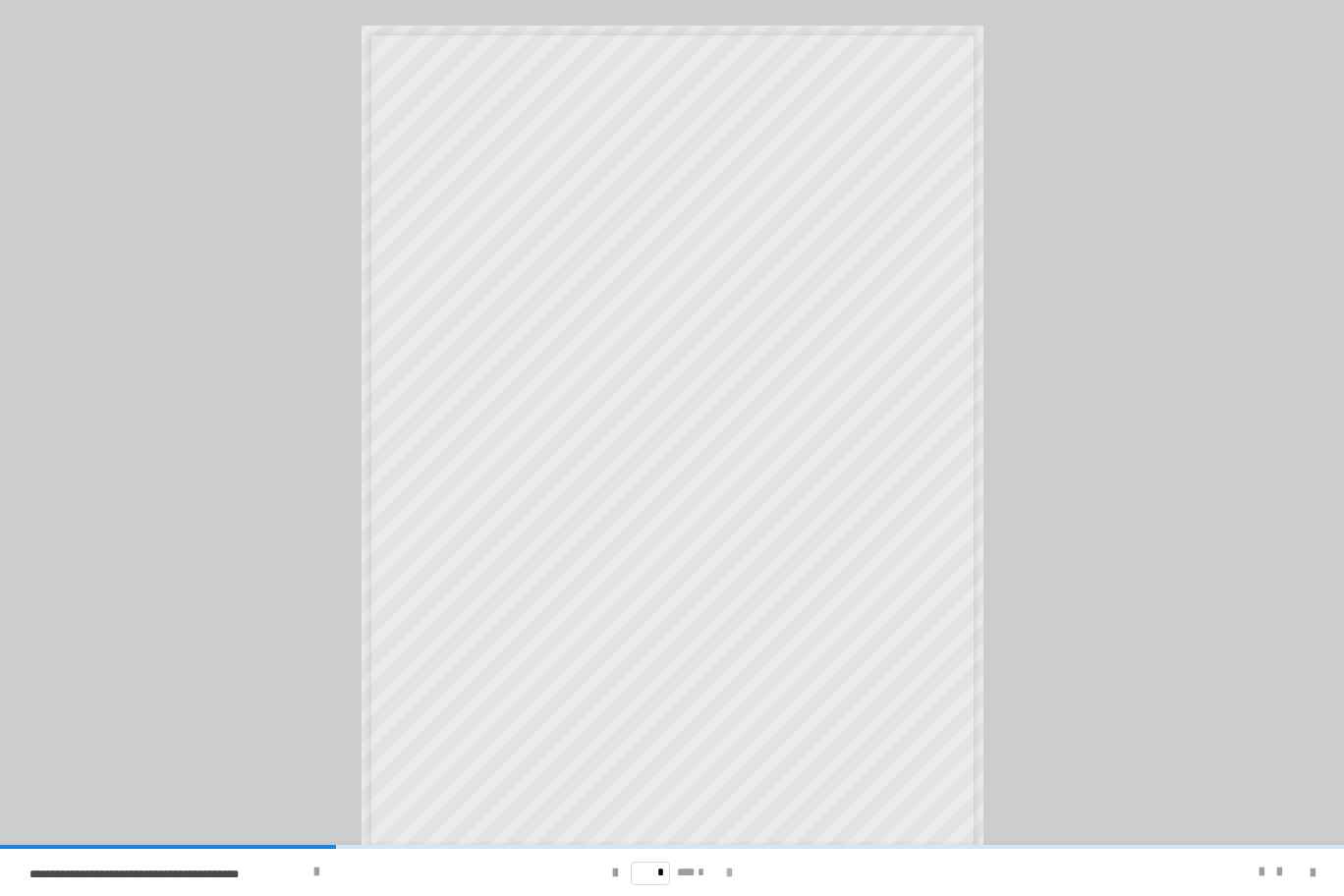 click at bounding box center (729, 873) 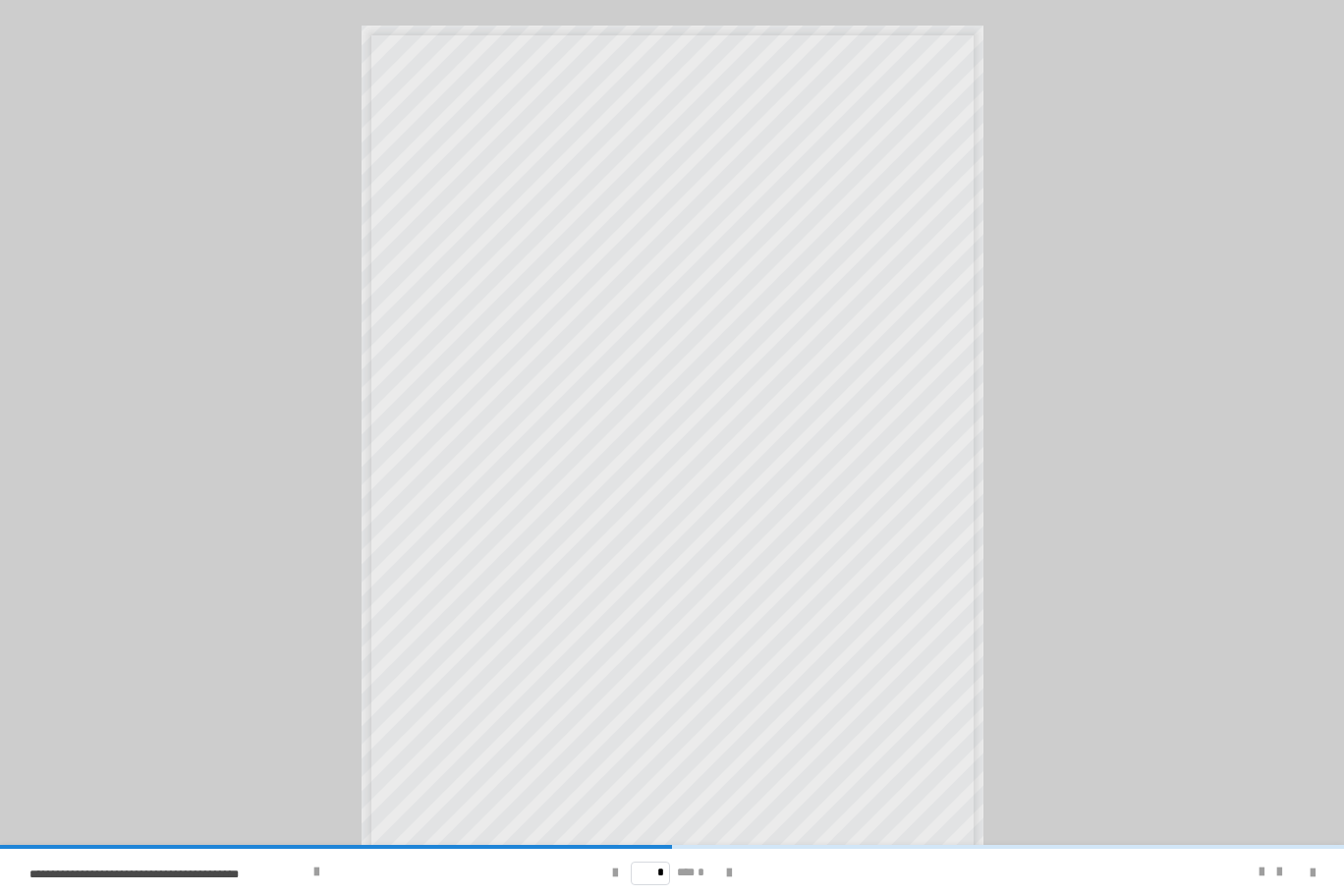 scroll, scrollTop: 10, scrollLeft: 0, axis: vertical 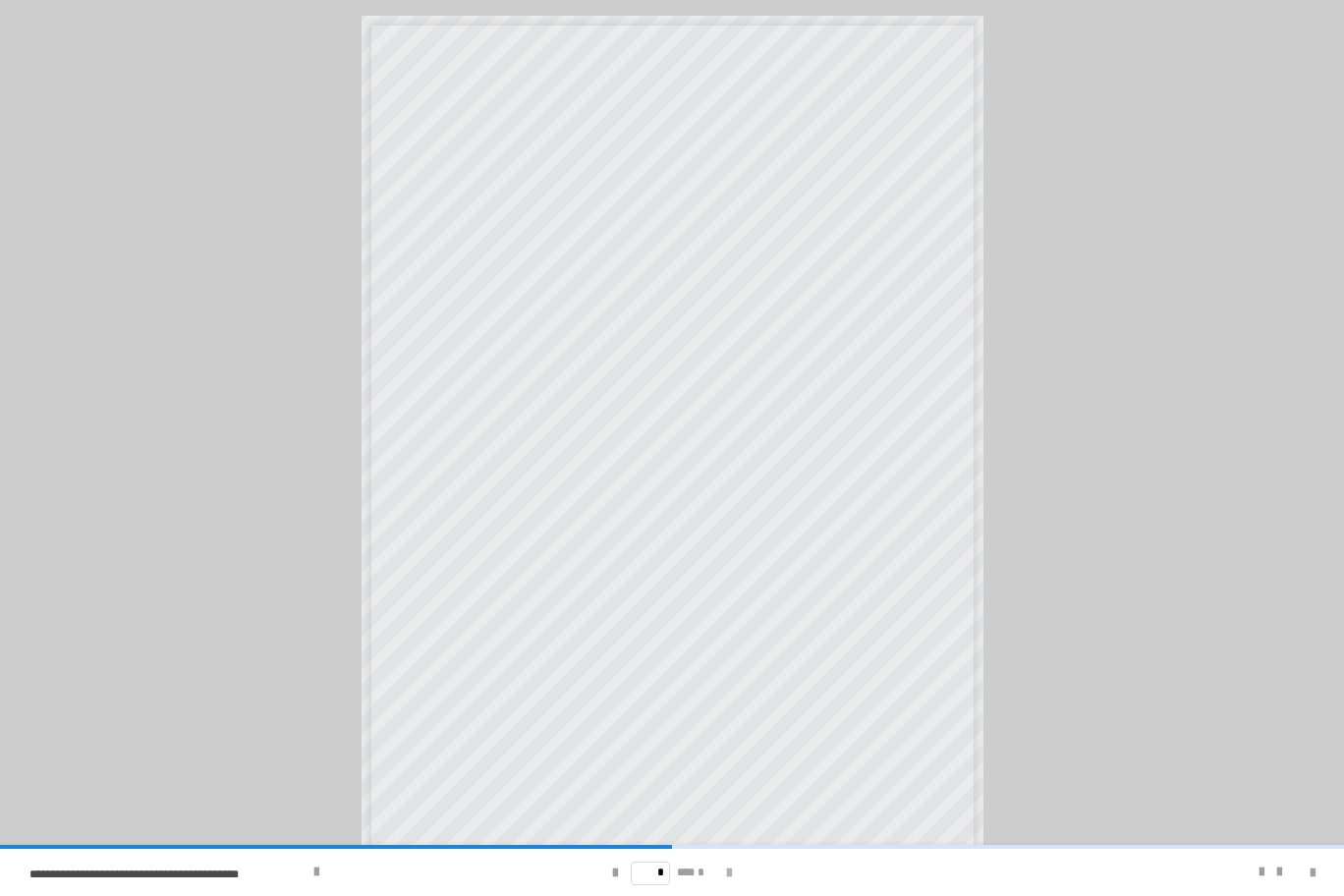 click at bounding box center [729, 873] 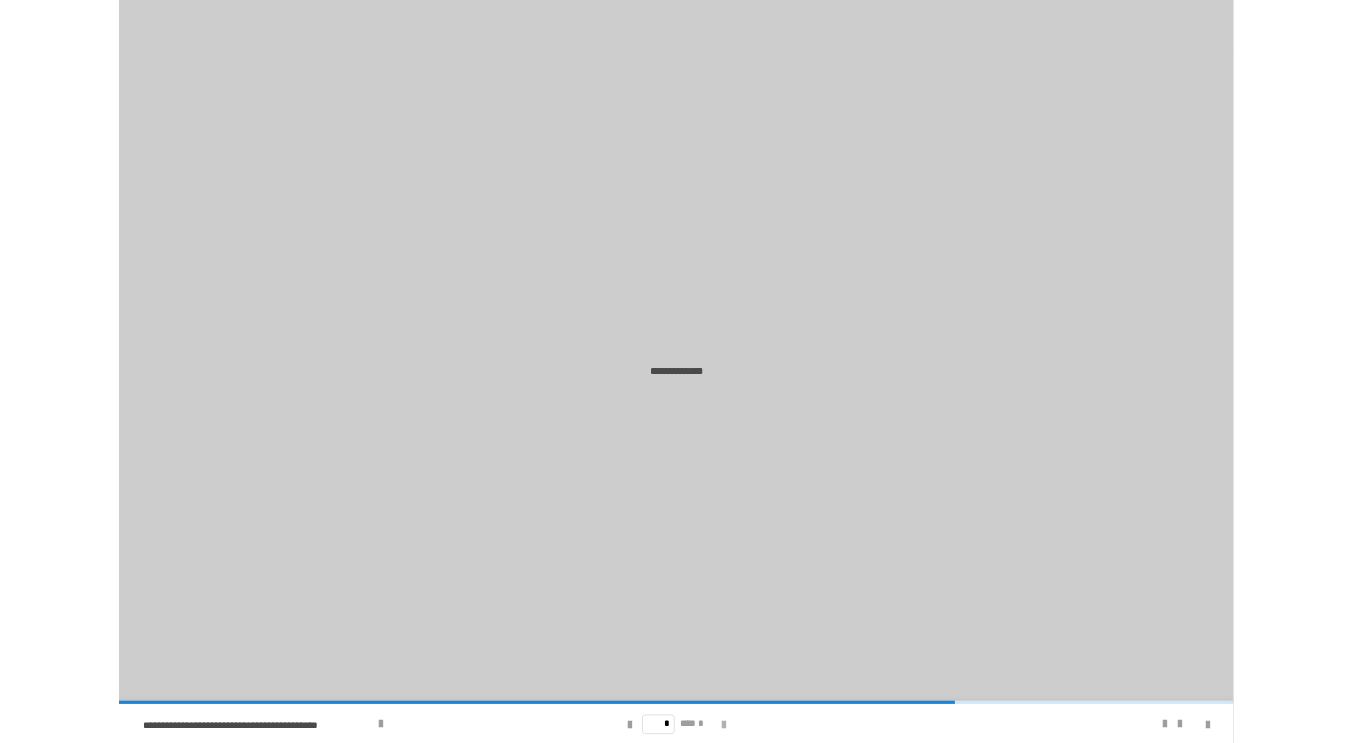 scroll, scrollTop: 0, scrollLeft: 0, axis: both 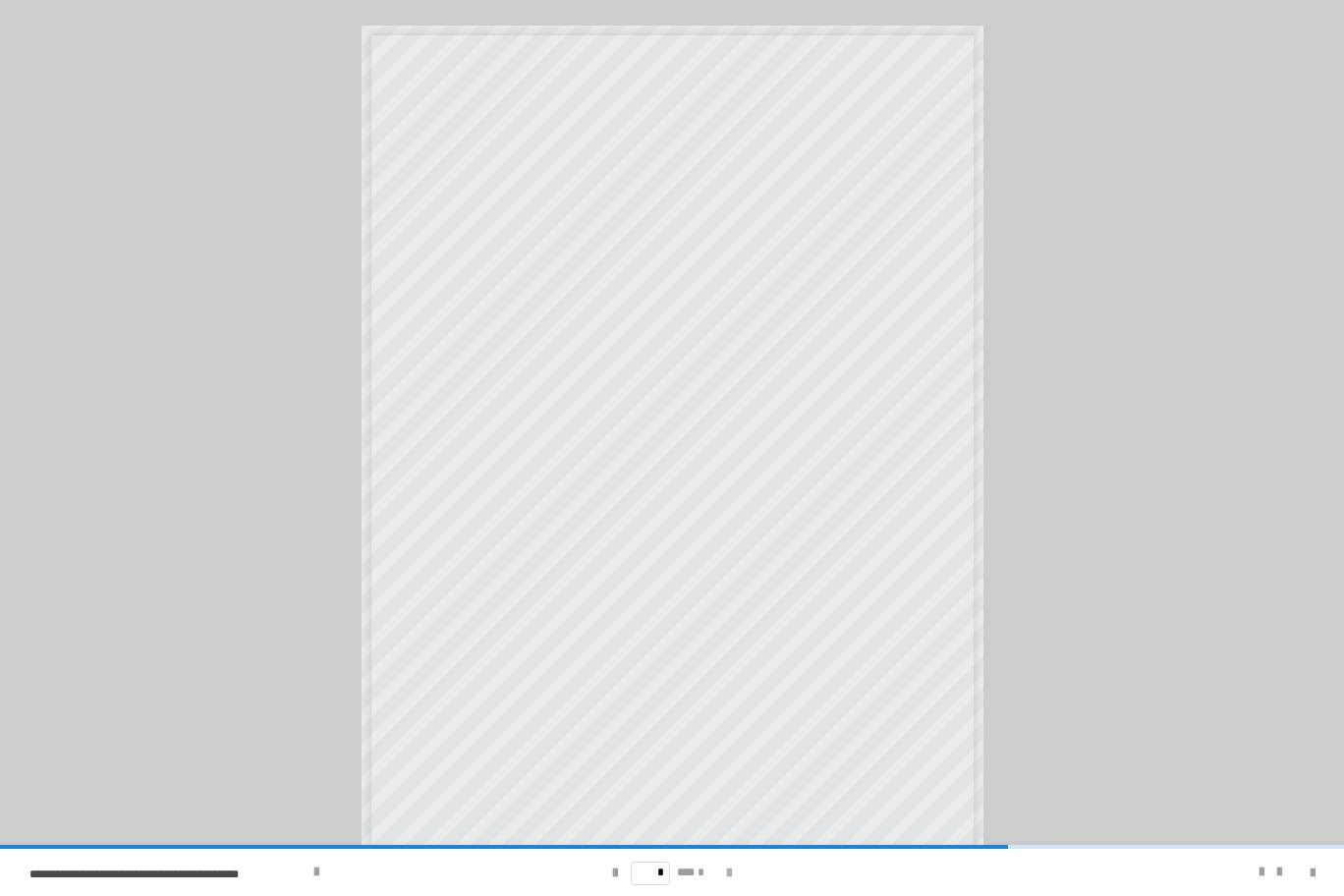 click at bounding box center [729, 873] 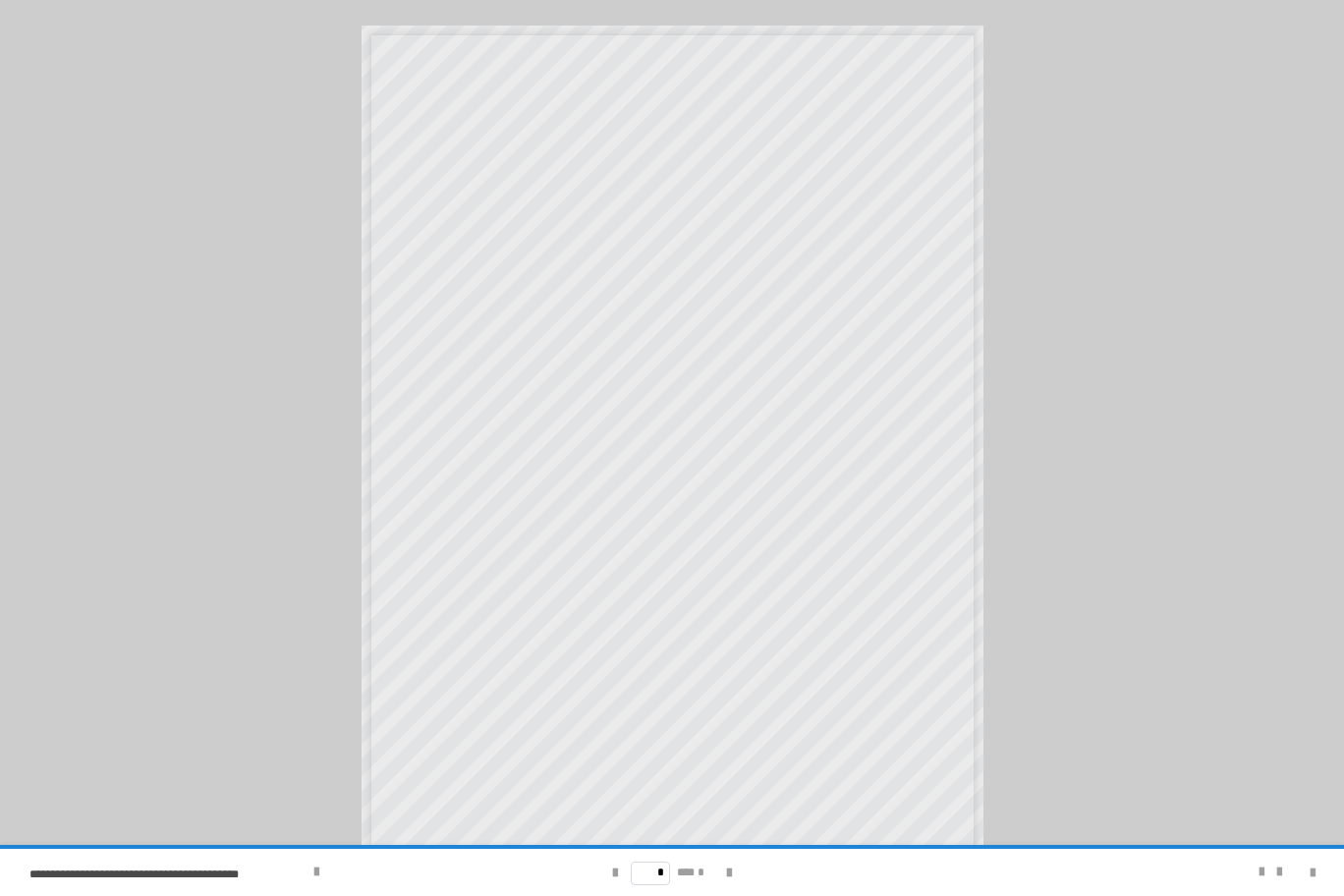 click on "* *** *" at bounding box center [672, 872] 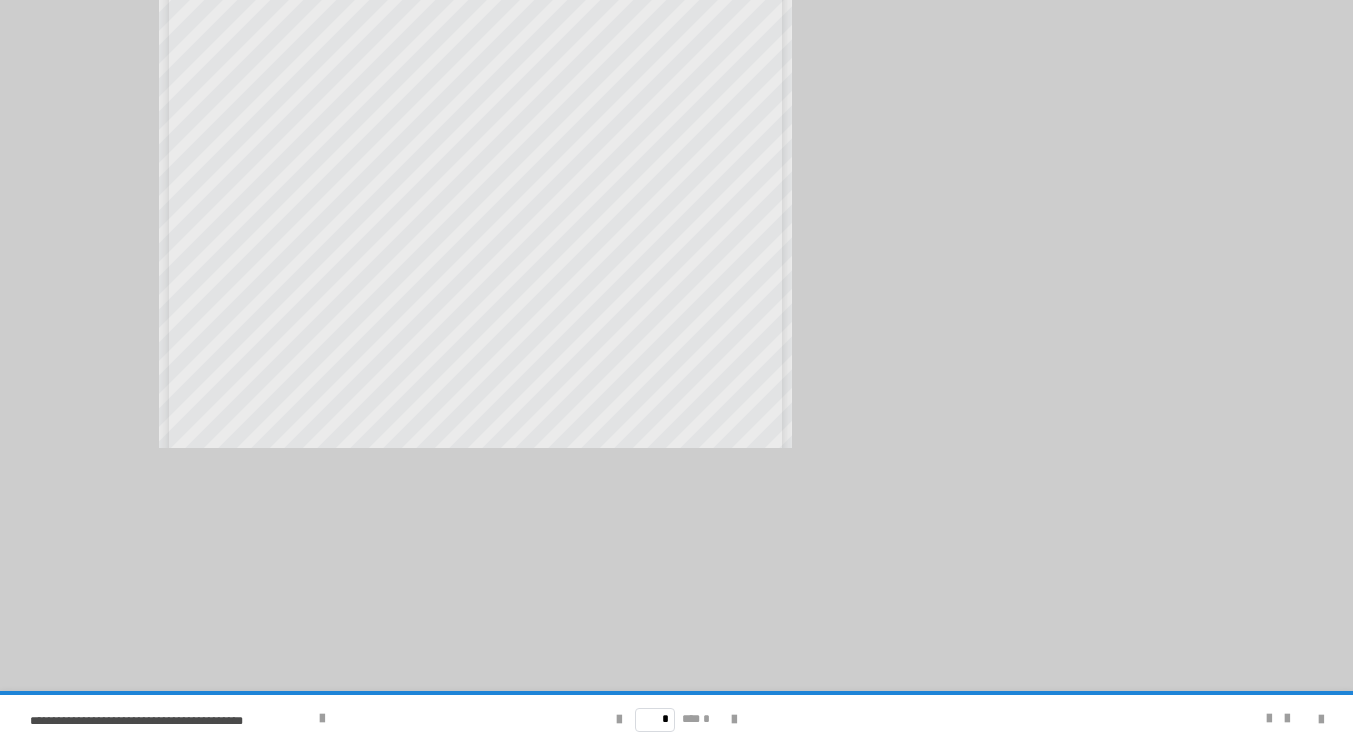 scroll, scrollTop: 830, scrollLeft: 0, axis: vertical 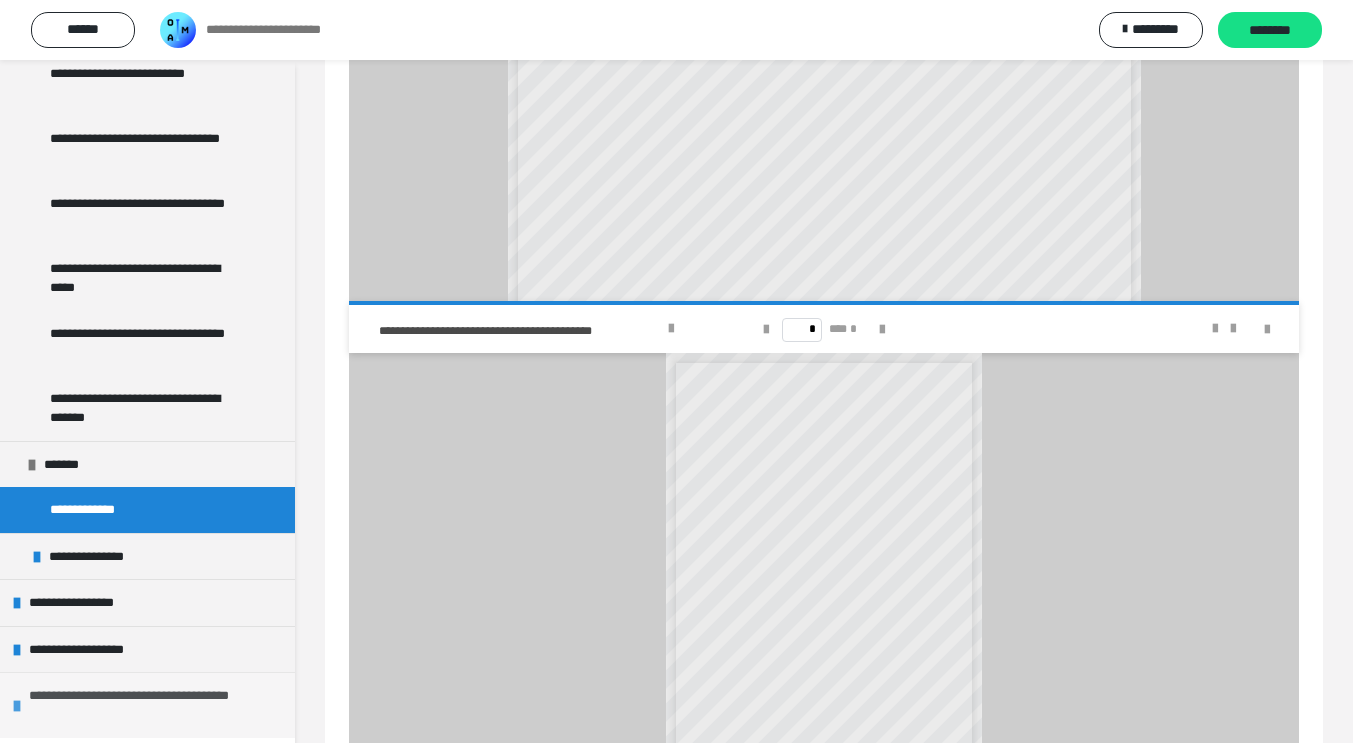 click on "**********" at bounding box center [149, 705] 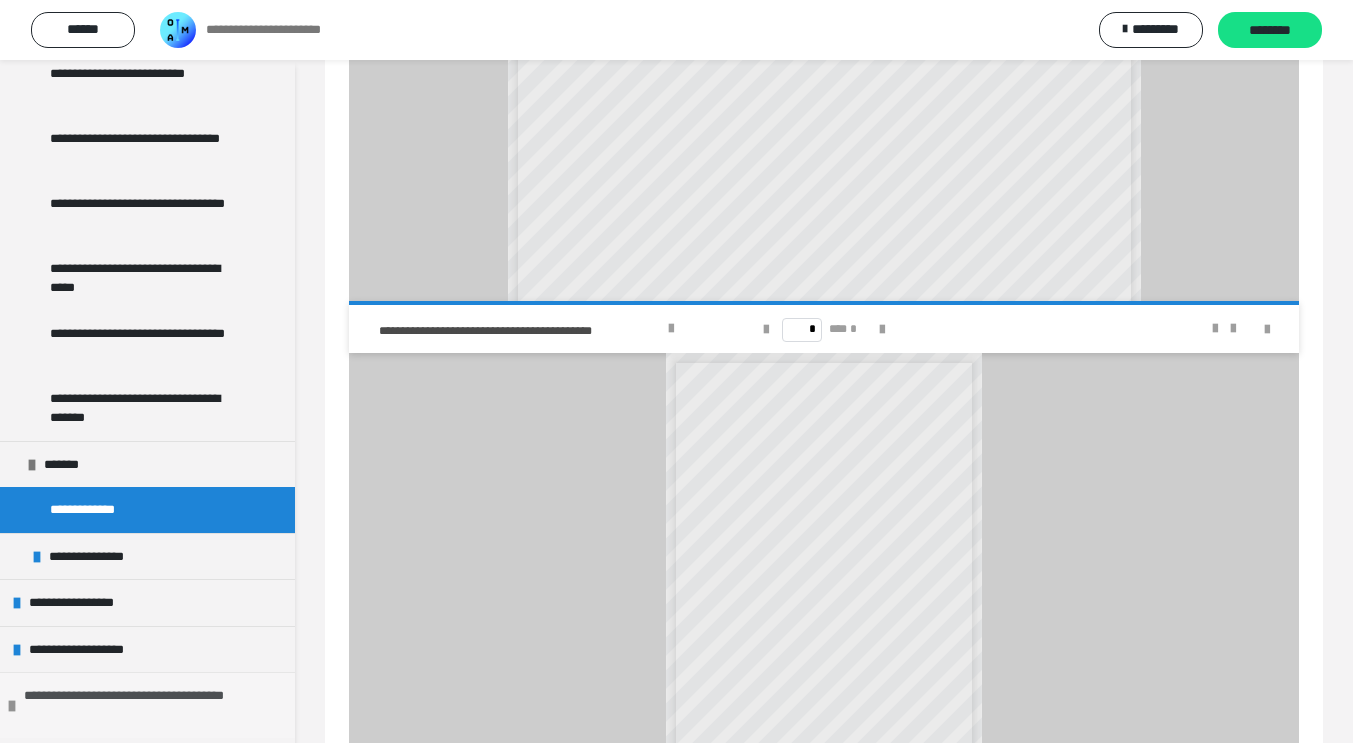 click on "**********" at bounding box center (144, 705) 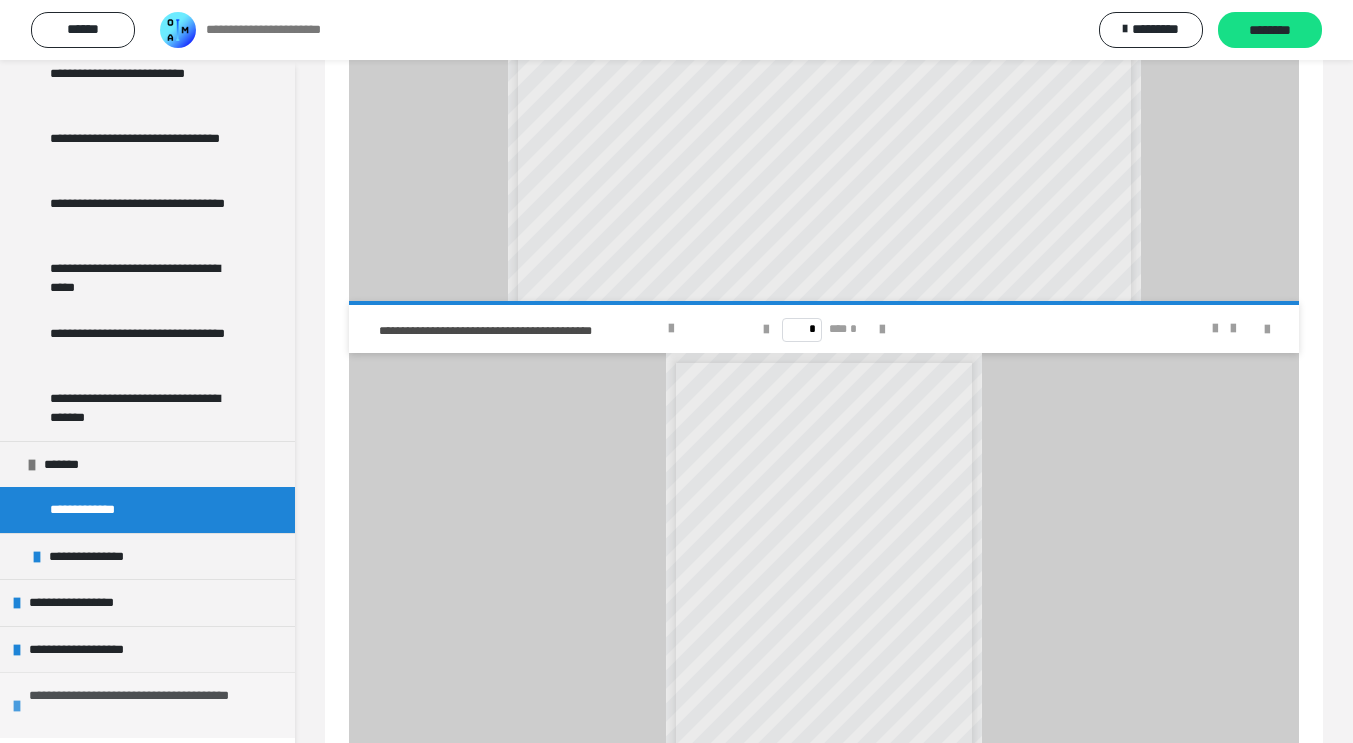 click on "**********" at bounding box center [149, 705] 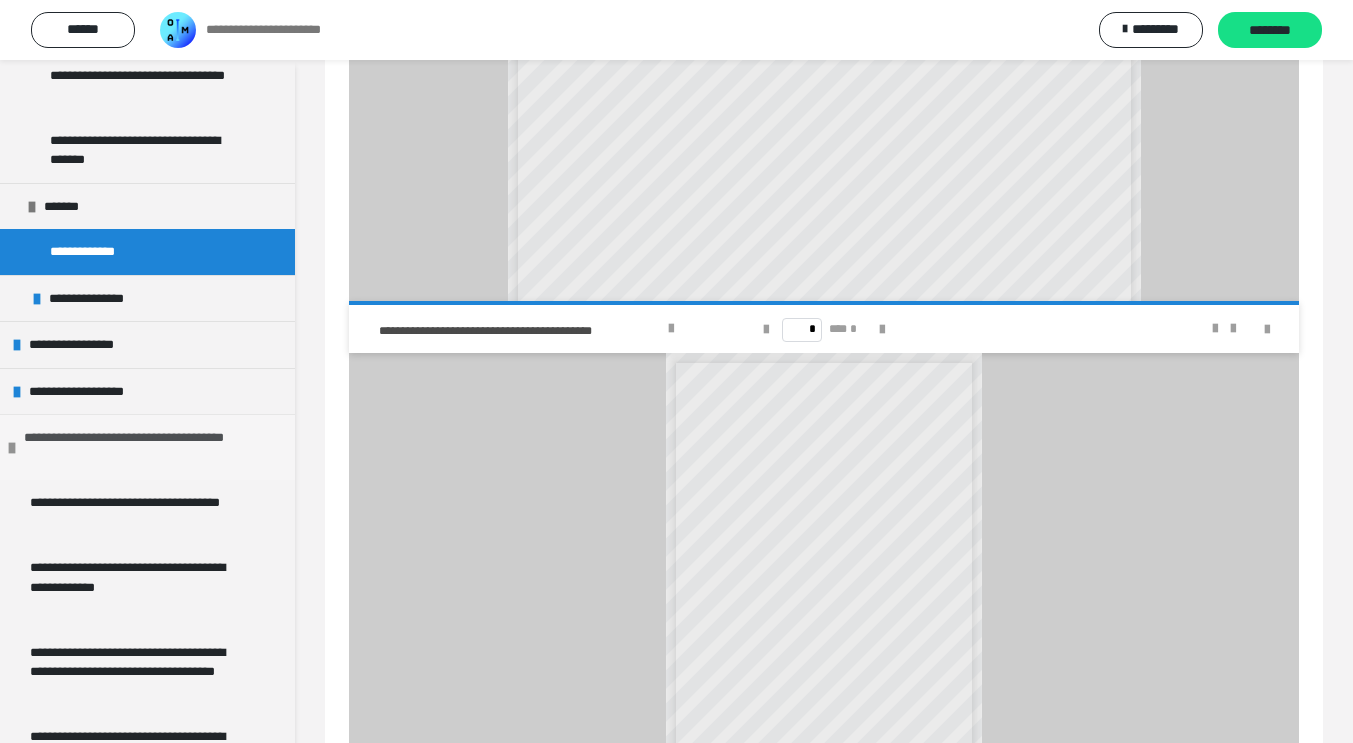 scroll, scrollTop: 1090, scrollLeft: 0, axis: vertical 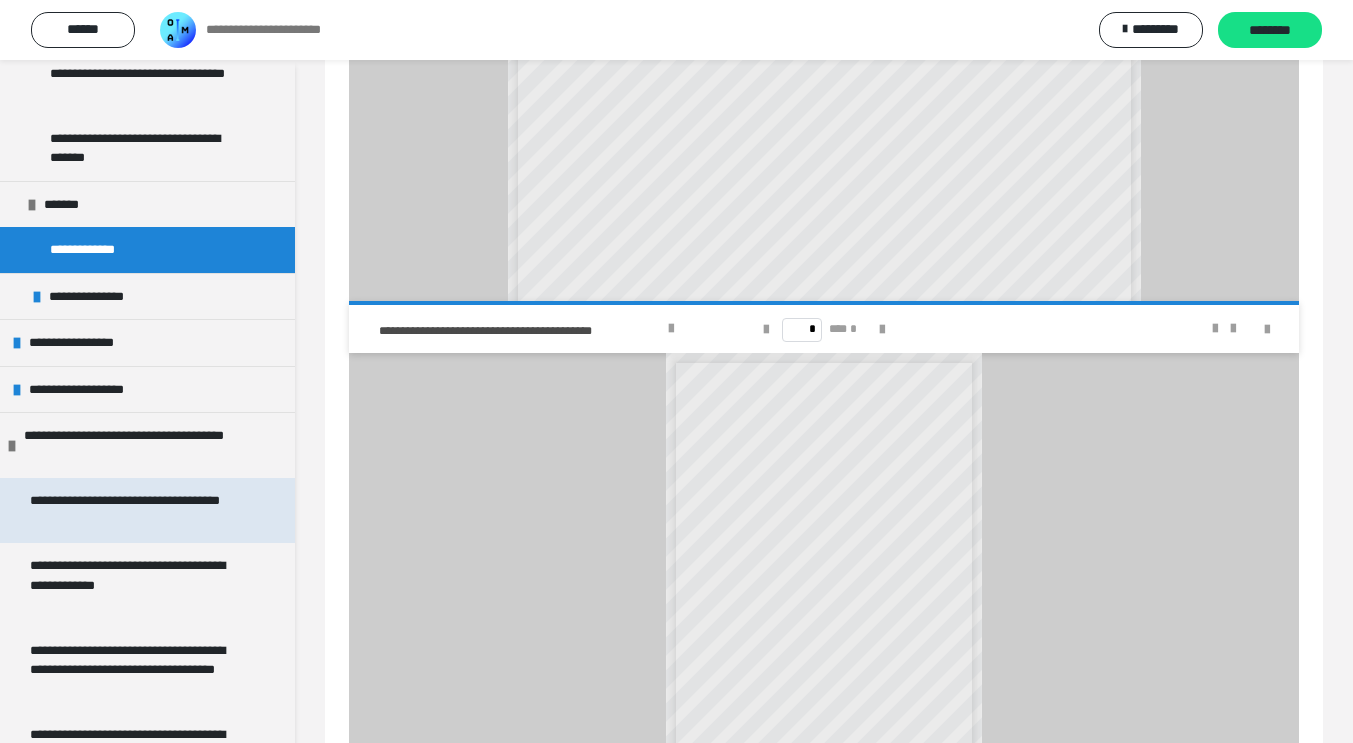 click on "**********" at bounding box center [132, 510] 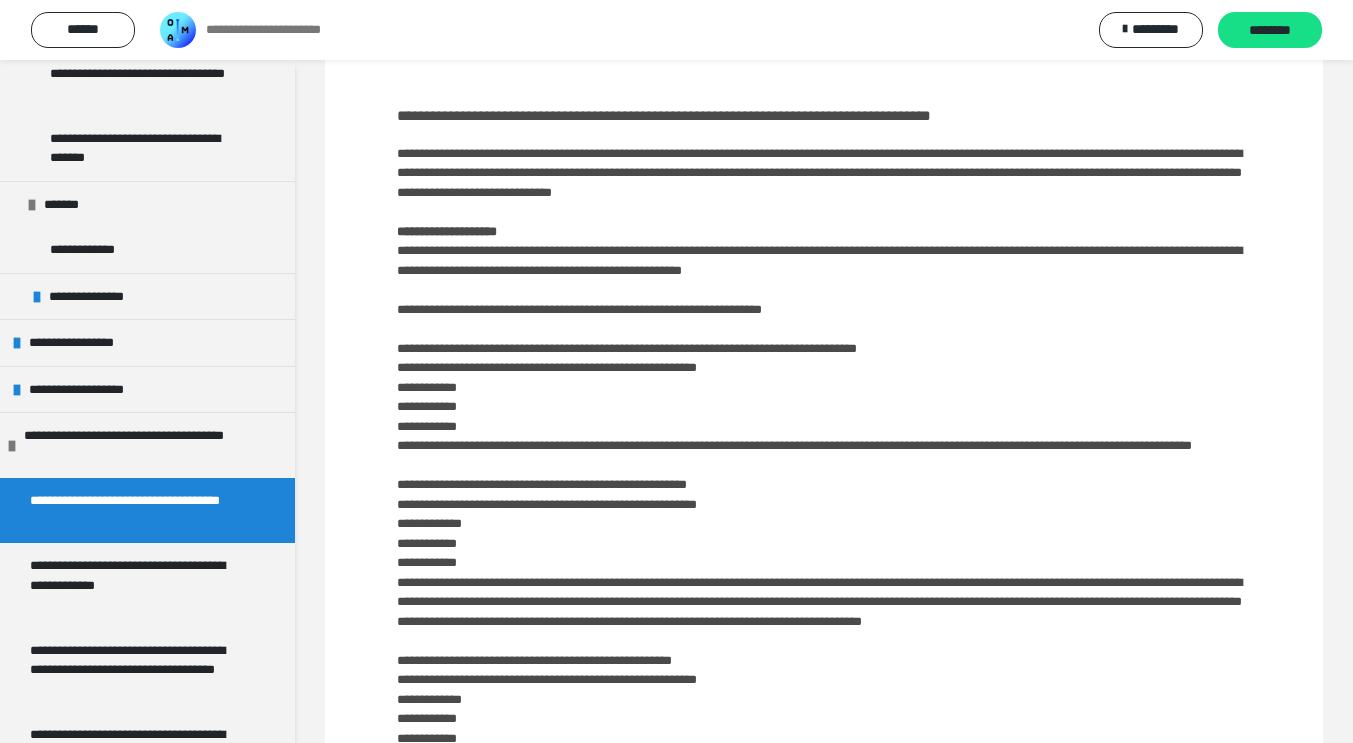 scroll, scrollTop: 154, scrollLeft: 0, axis: vertical 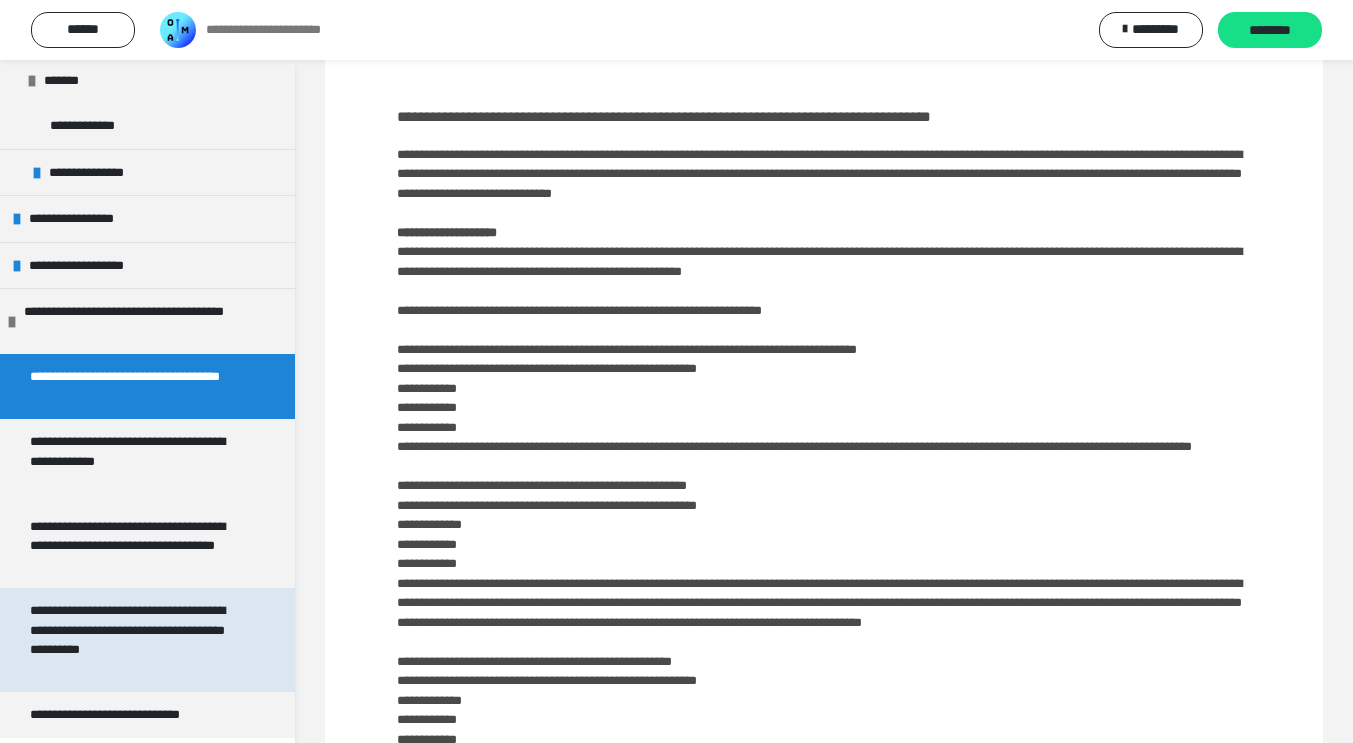 click on "**********" at bounding box center (132, 640) 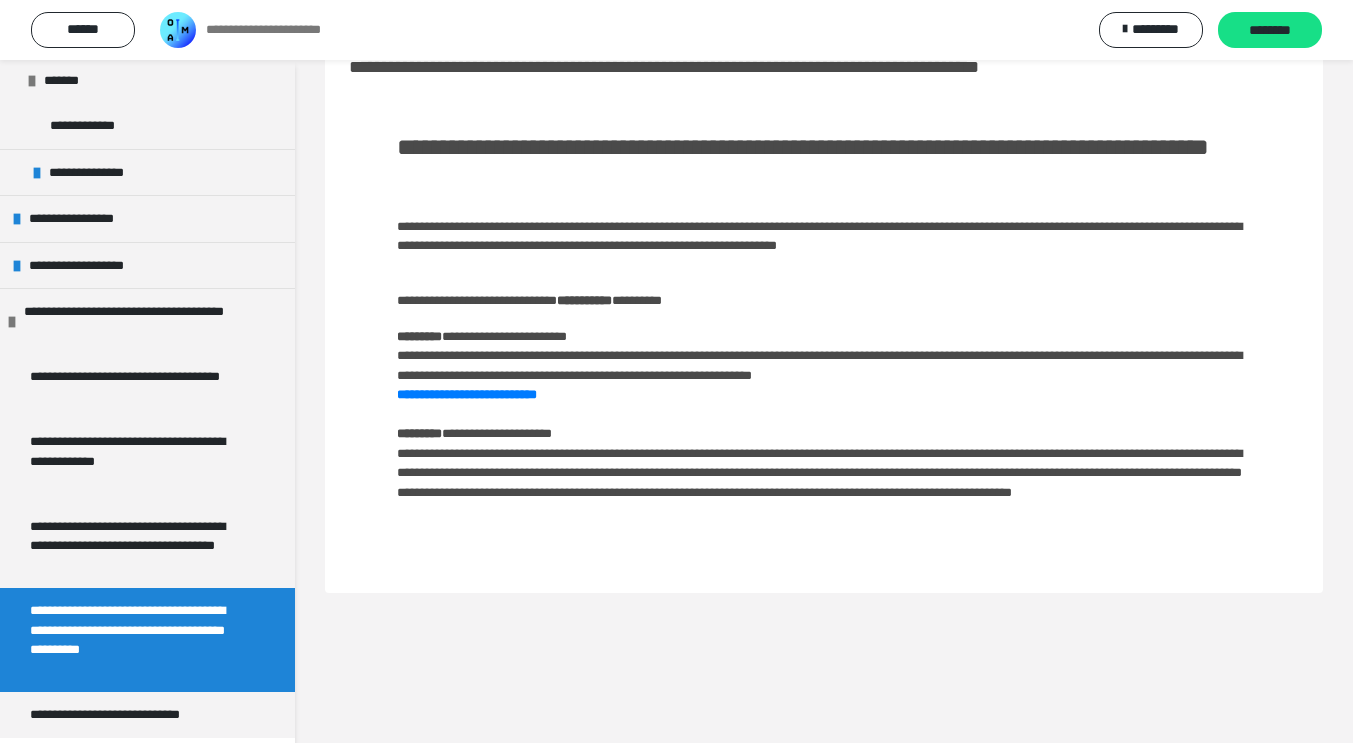 scroll, scrollTop: 60, scrollLeft: 0, axis: vertical 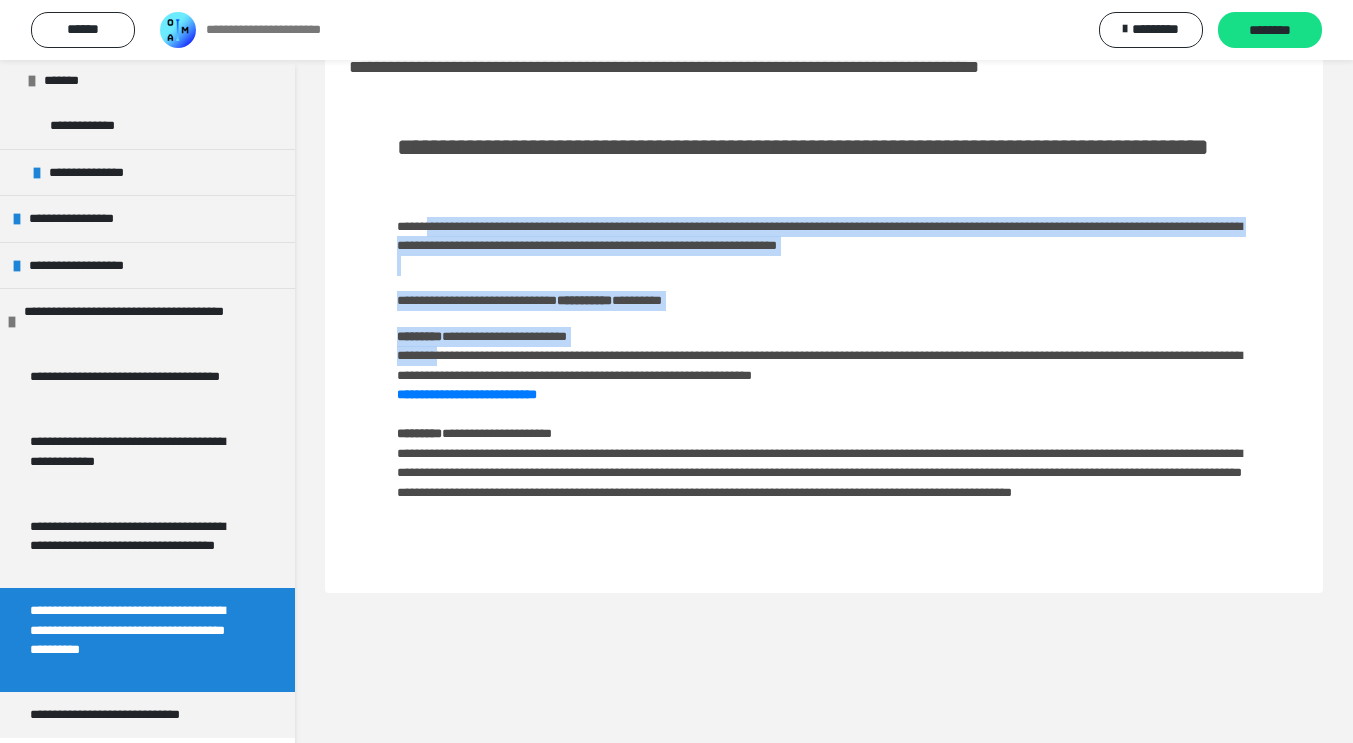drag, startPoint x: 455, startPoint y: 348, endPoint x: 457, endPoint y: 228, distance: 120.01666 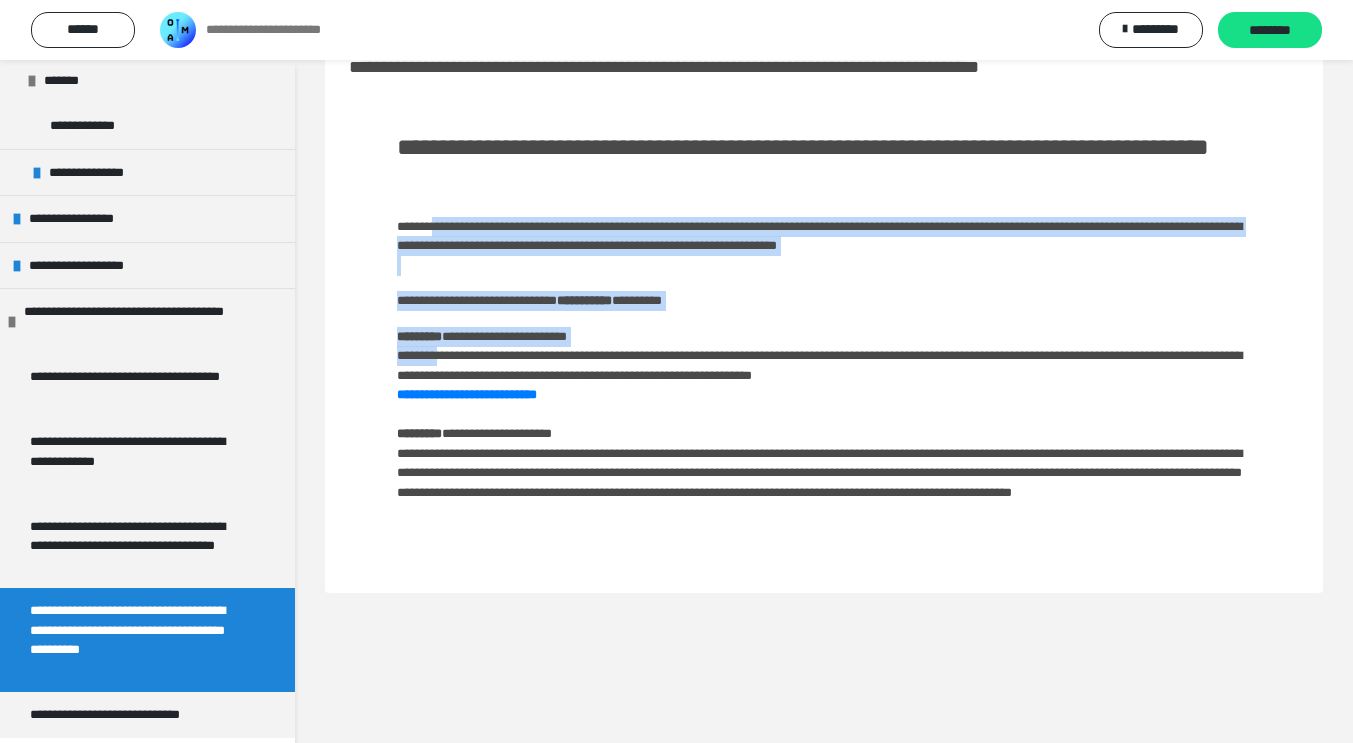 click on "**********" at bounding box center (824, 325) 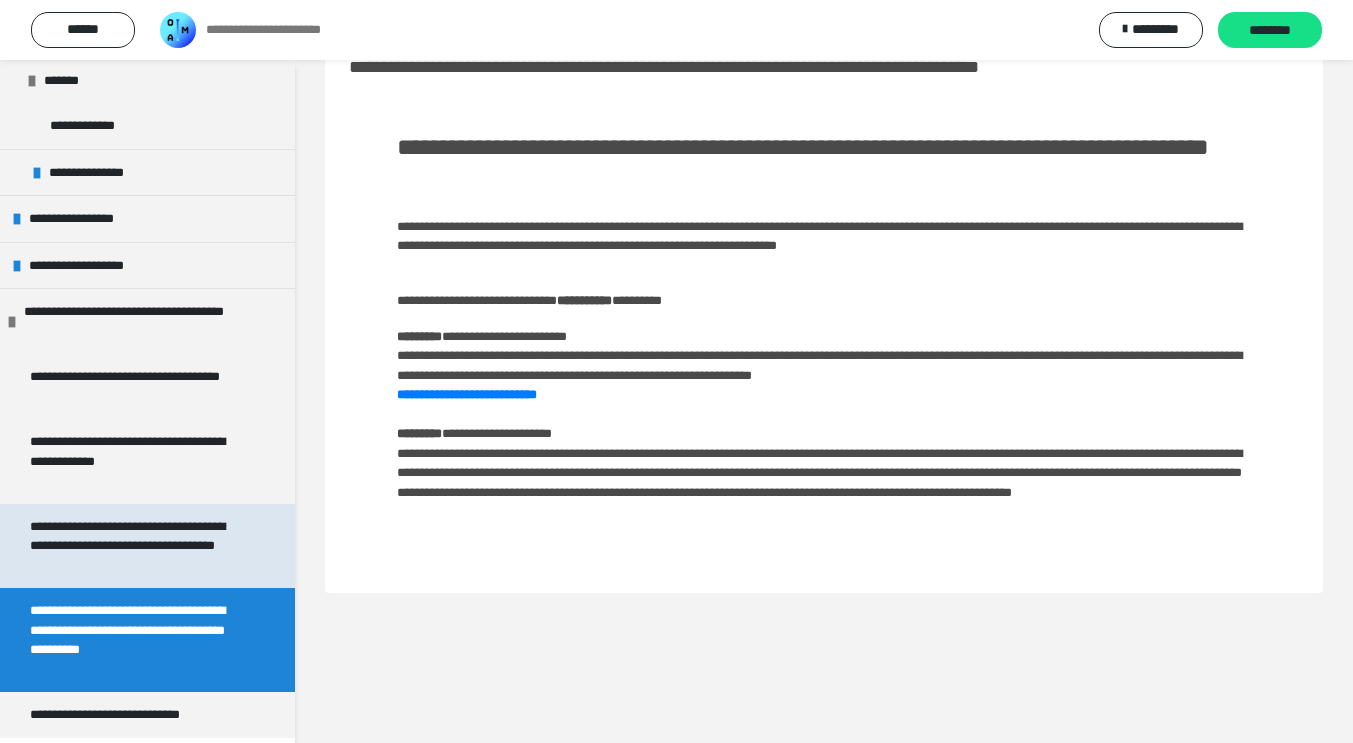 click on "**********" at bounding box center [132, 546] 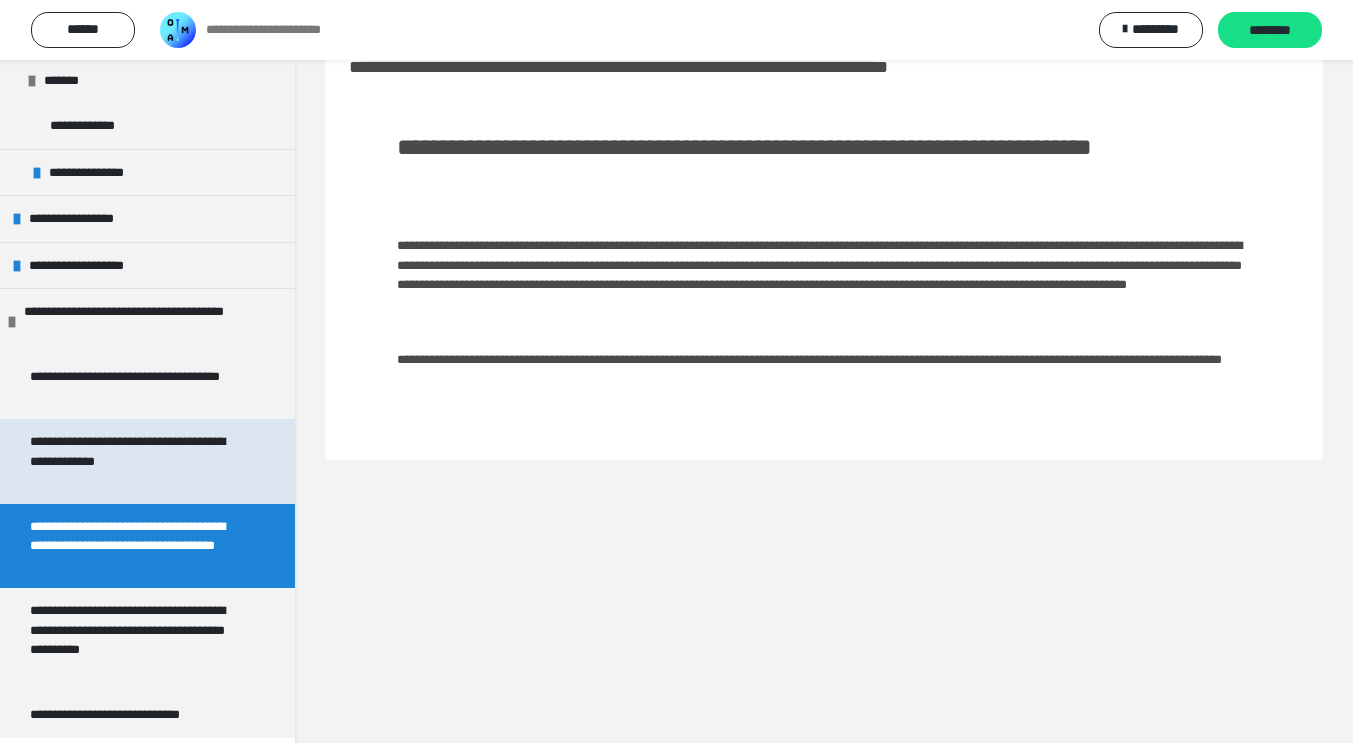 click on "**********" at bounding box center (132, 461) 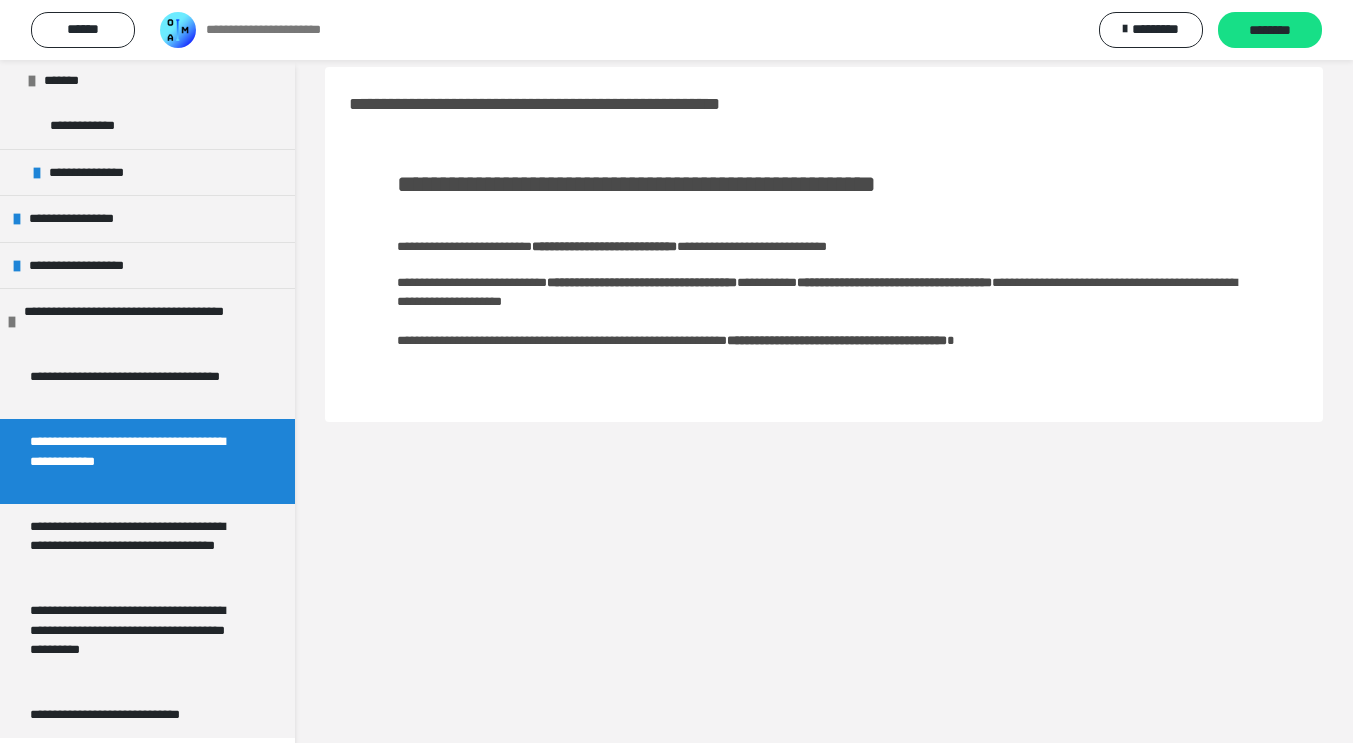 scroll, scrollTop: 22, scrollLeft: 0, axis: vertical 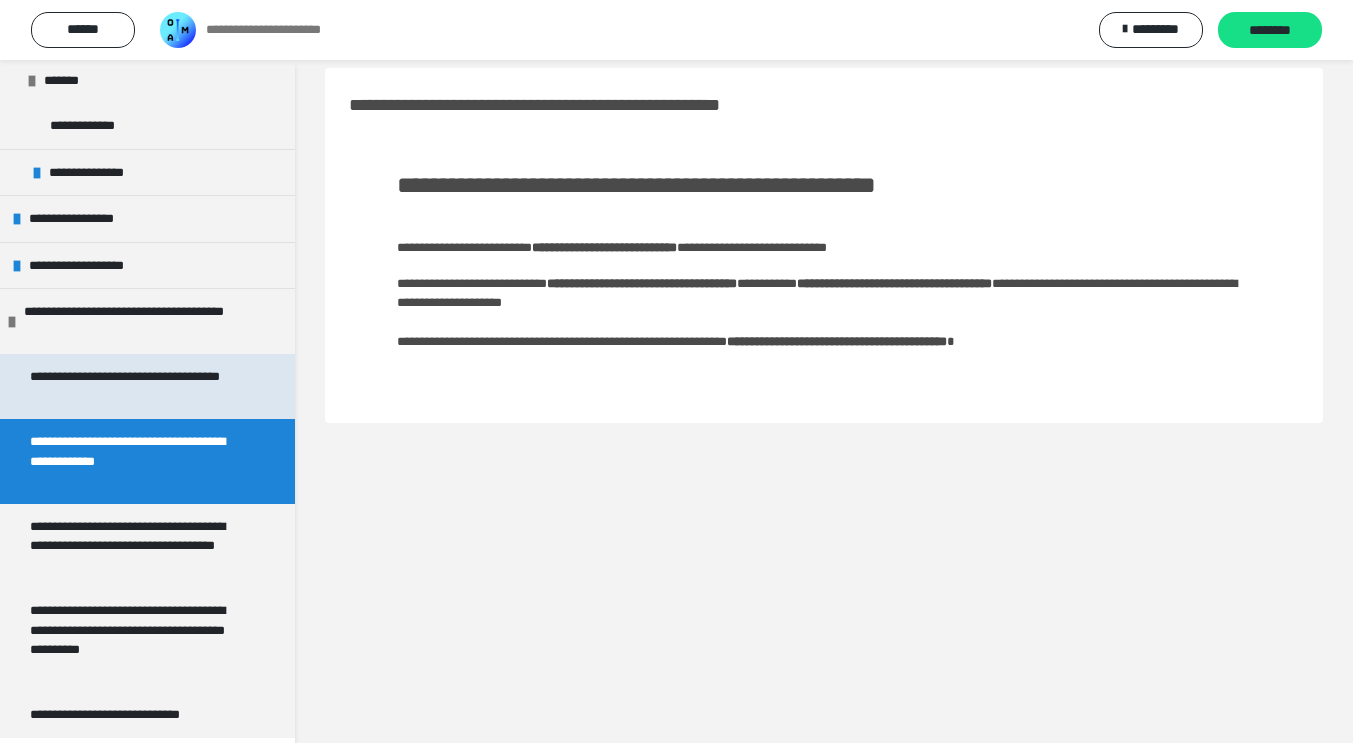 click on "**********" at bounding box center [132, 386] 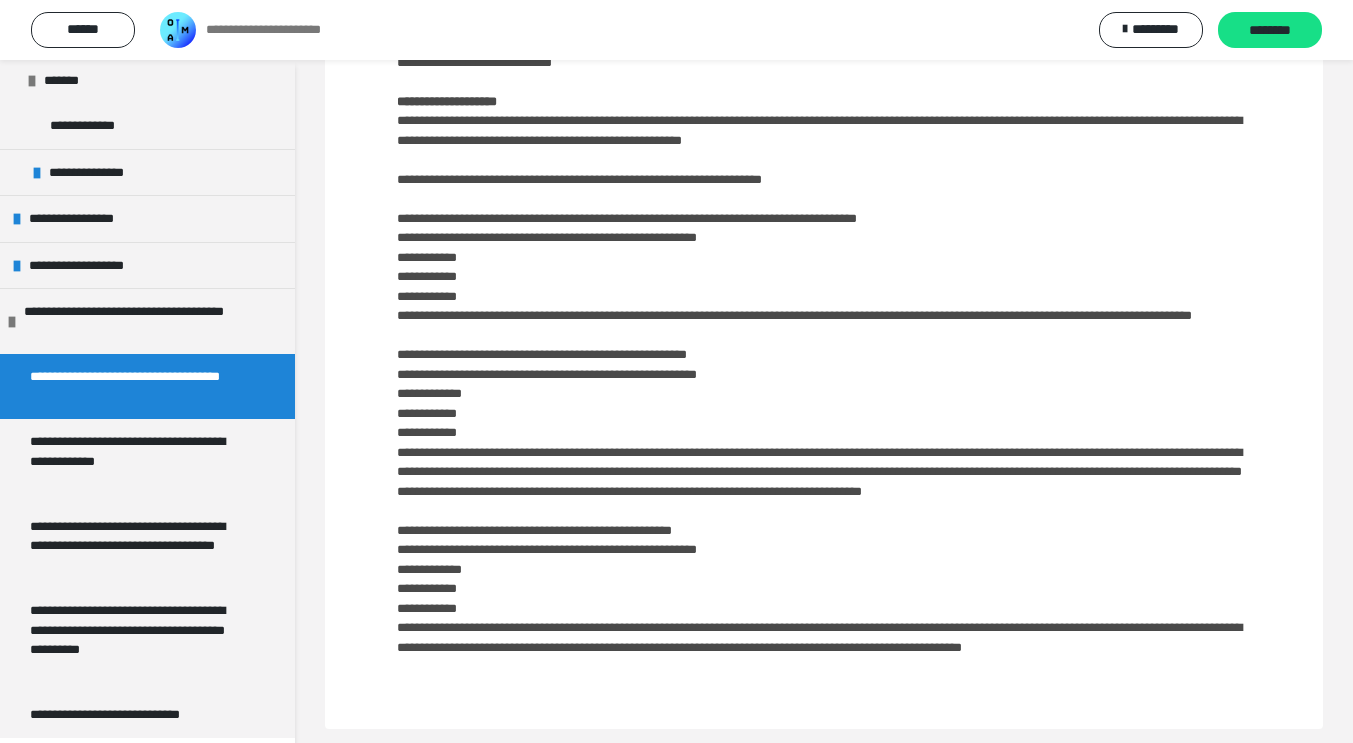 scroll, scrollTop: 340, scrollLeft: 0, axis: vertical 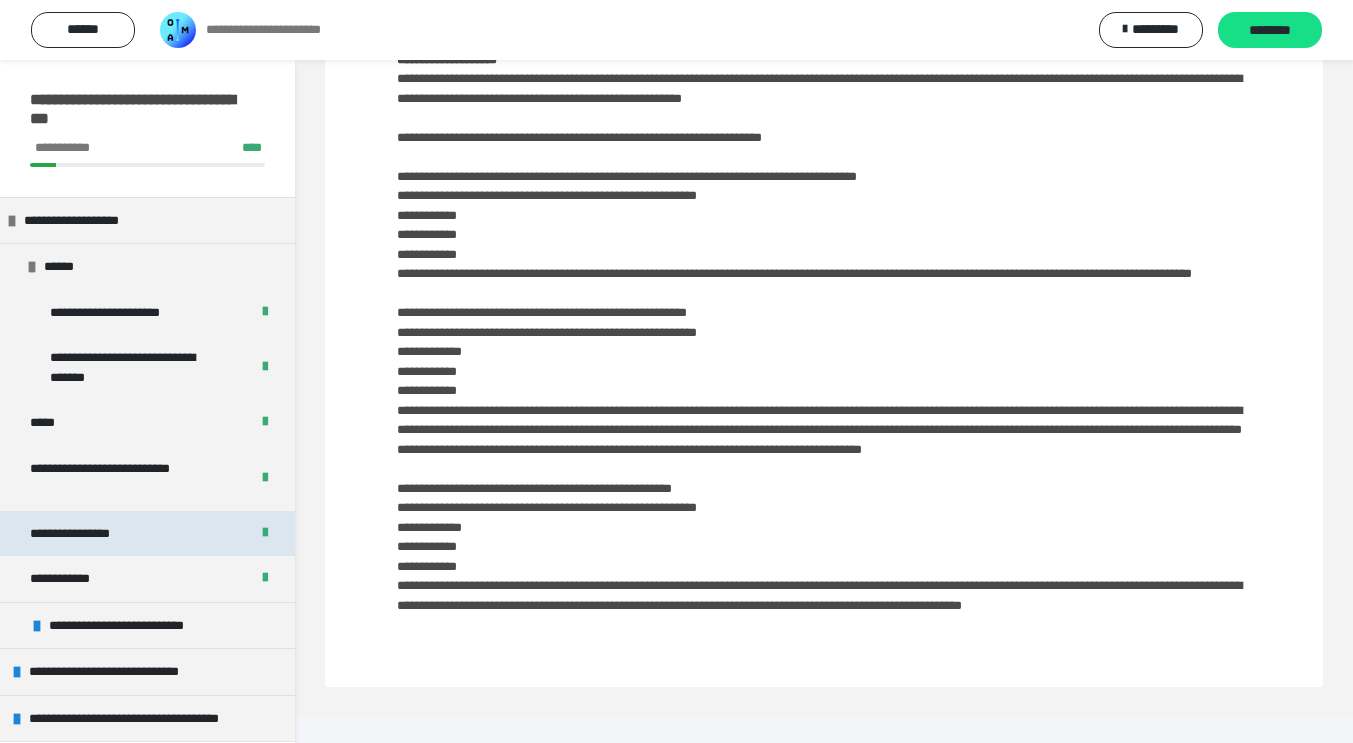 click on "**********" at bounding box center [147, 534] 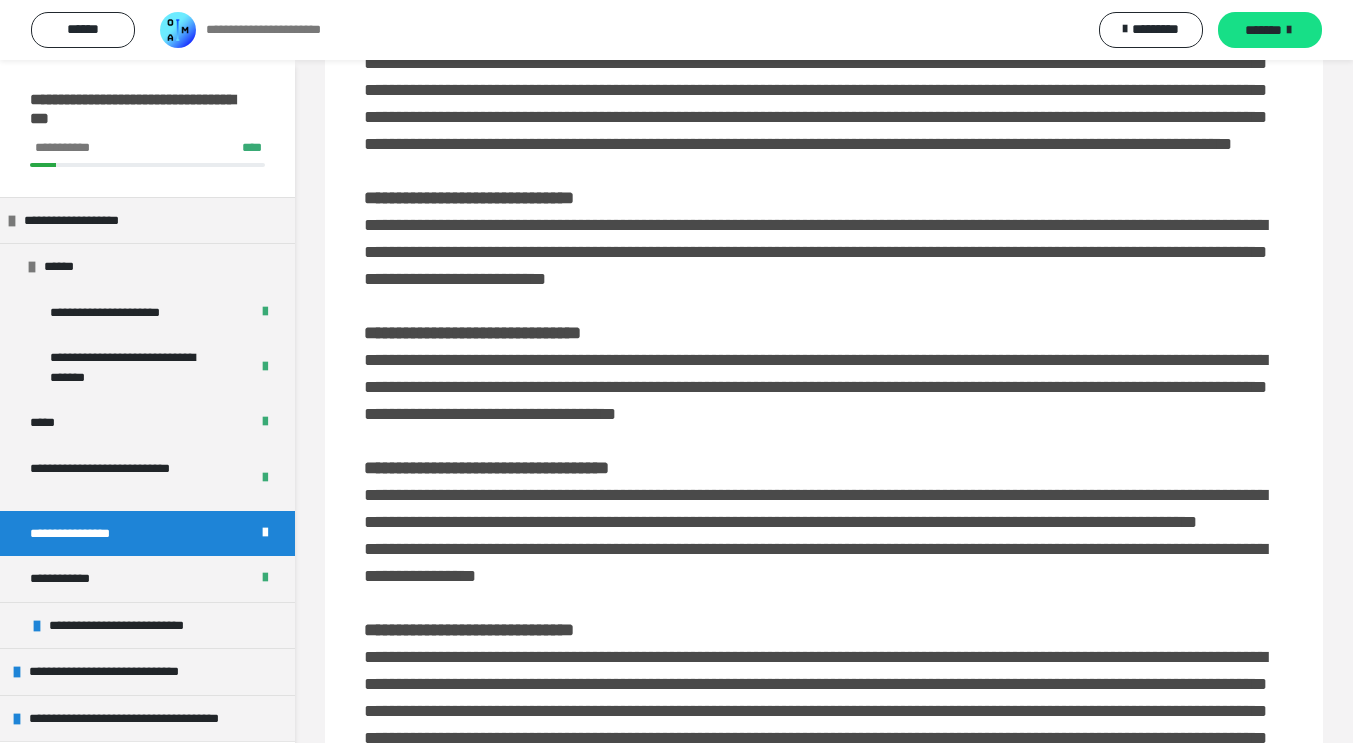 scroll, scrollTop: 911, scrollLeft: 0, axis: vertical 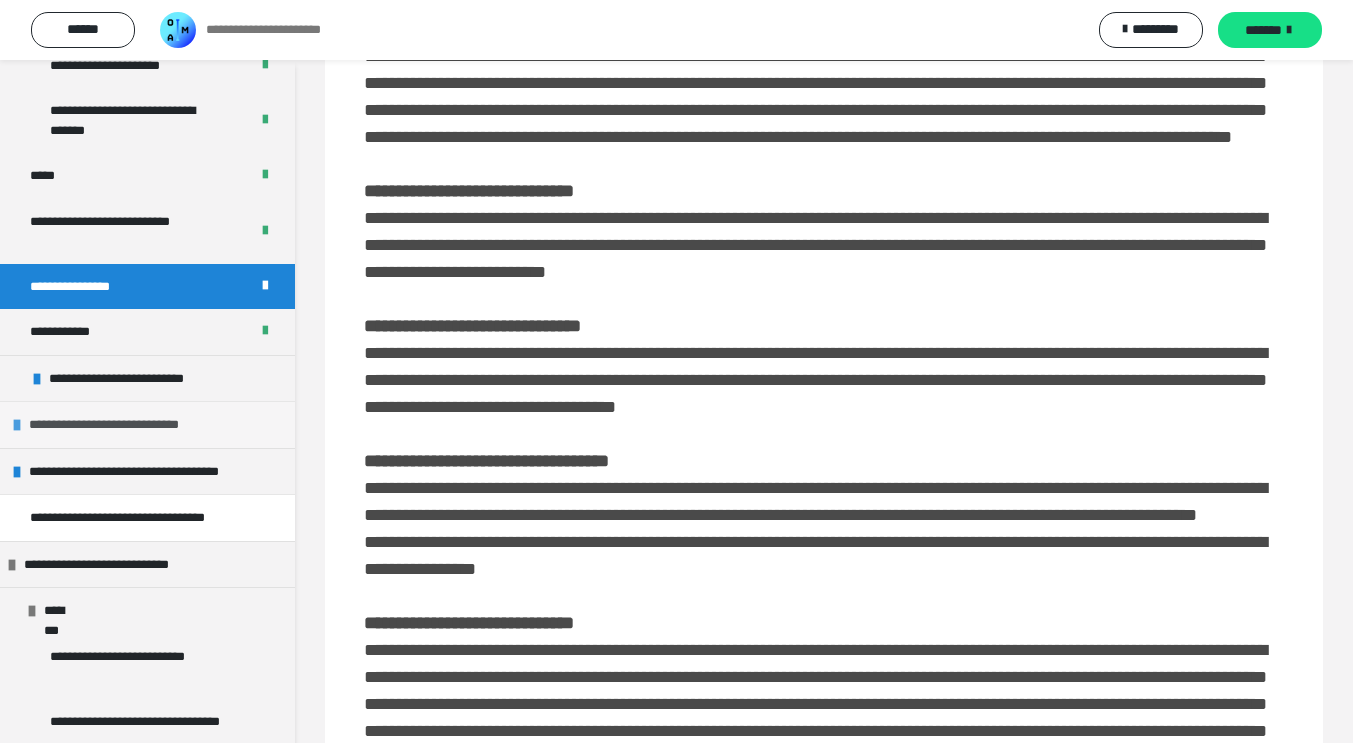 click on "**********" at bounding box center [116, 425] 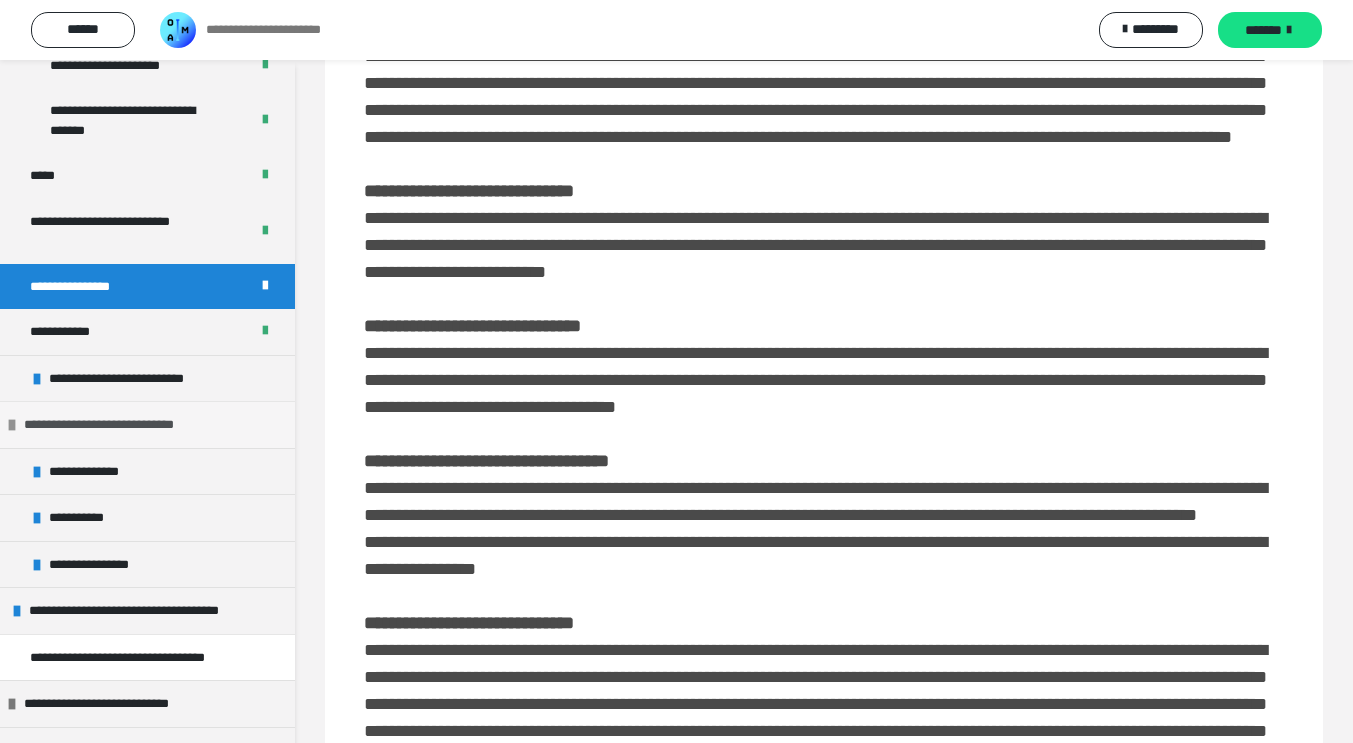 click on "**********" at bounding box center (111, 425) 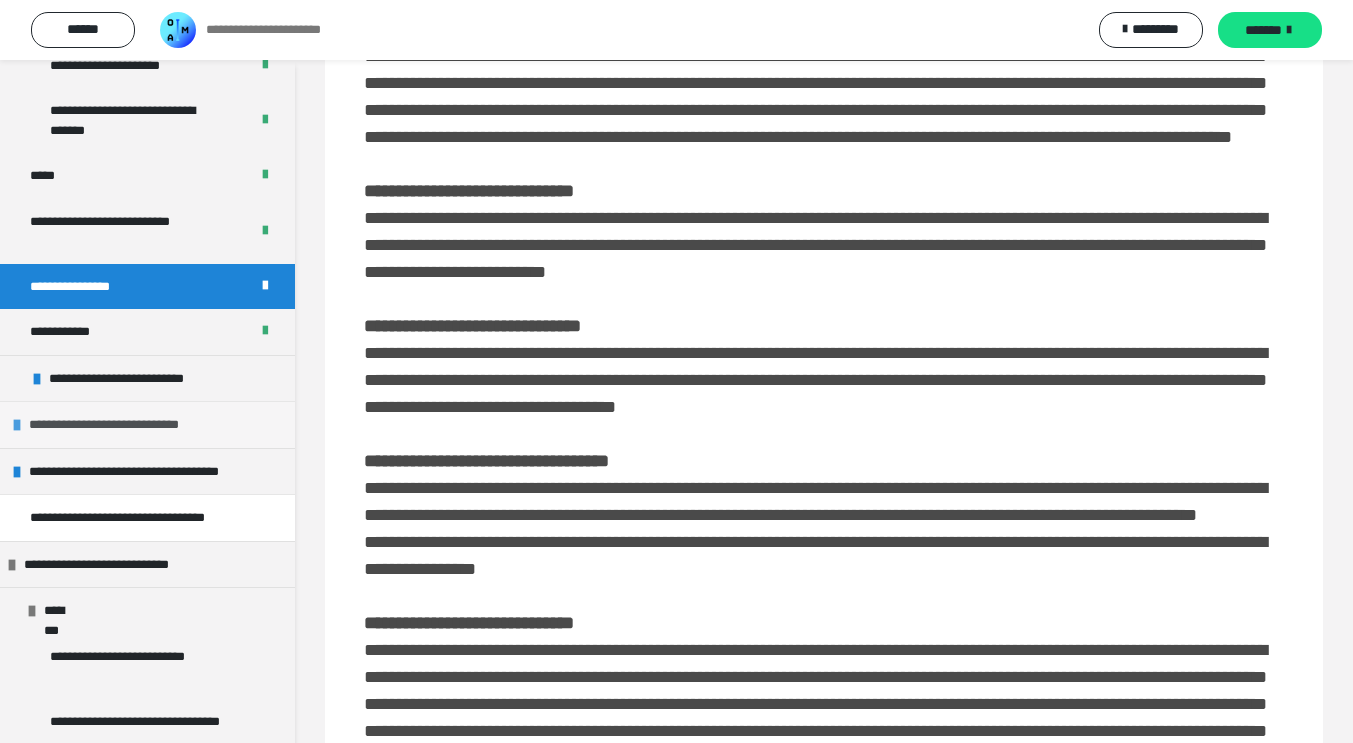 click on "**********" at bounding box center (116, 425) 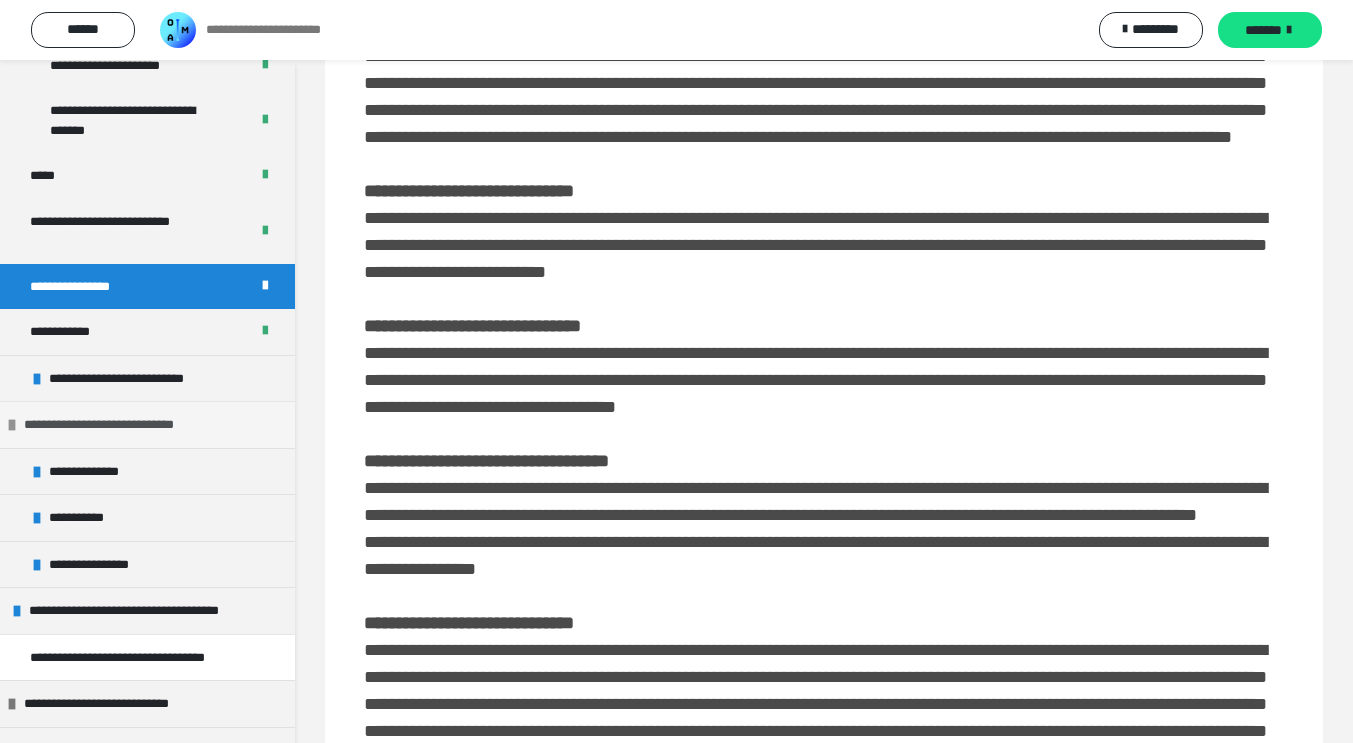 click on "**********" at bounding box center [111, 425] 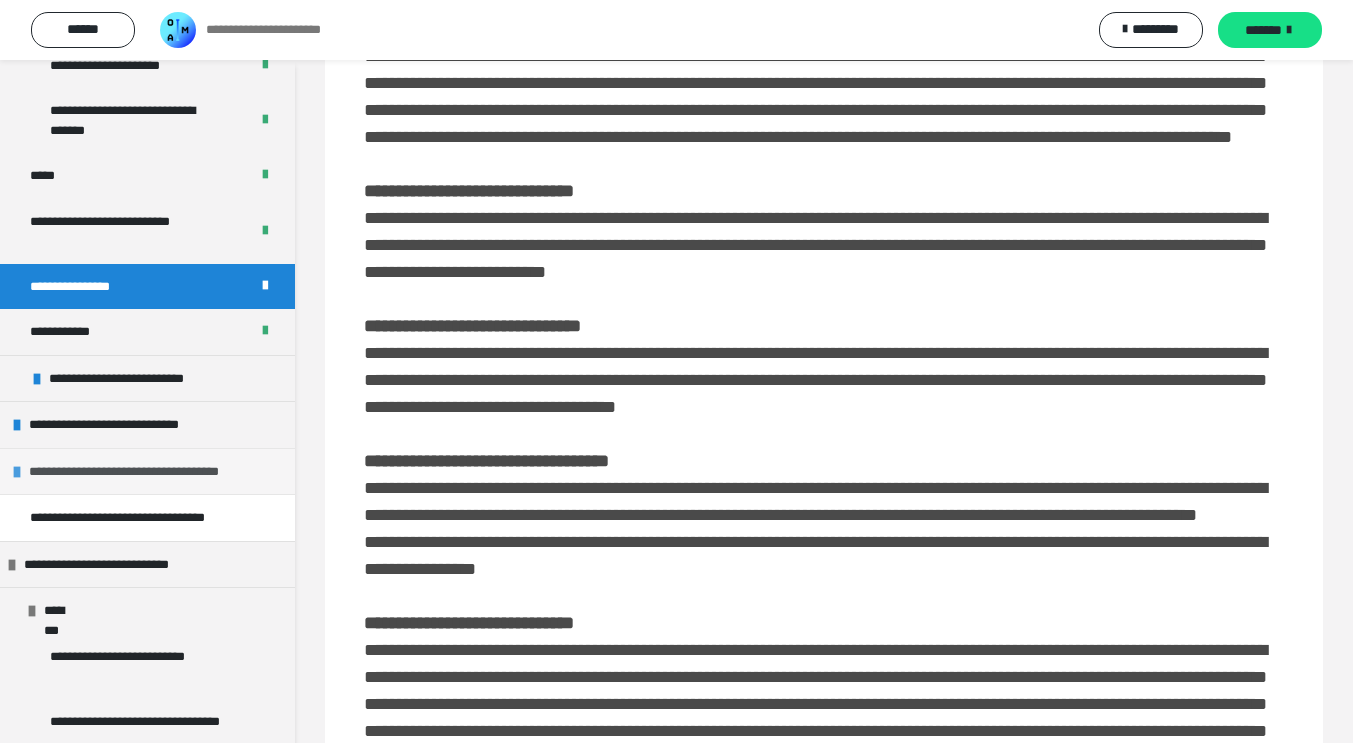 click on "**********" at bounding box center [147, 472] 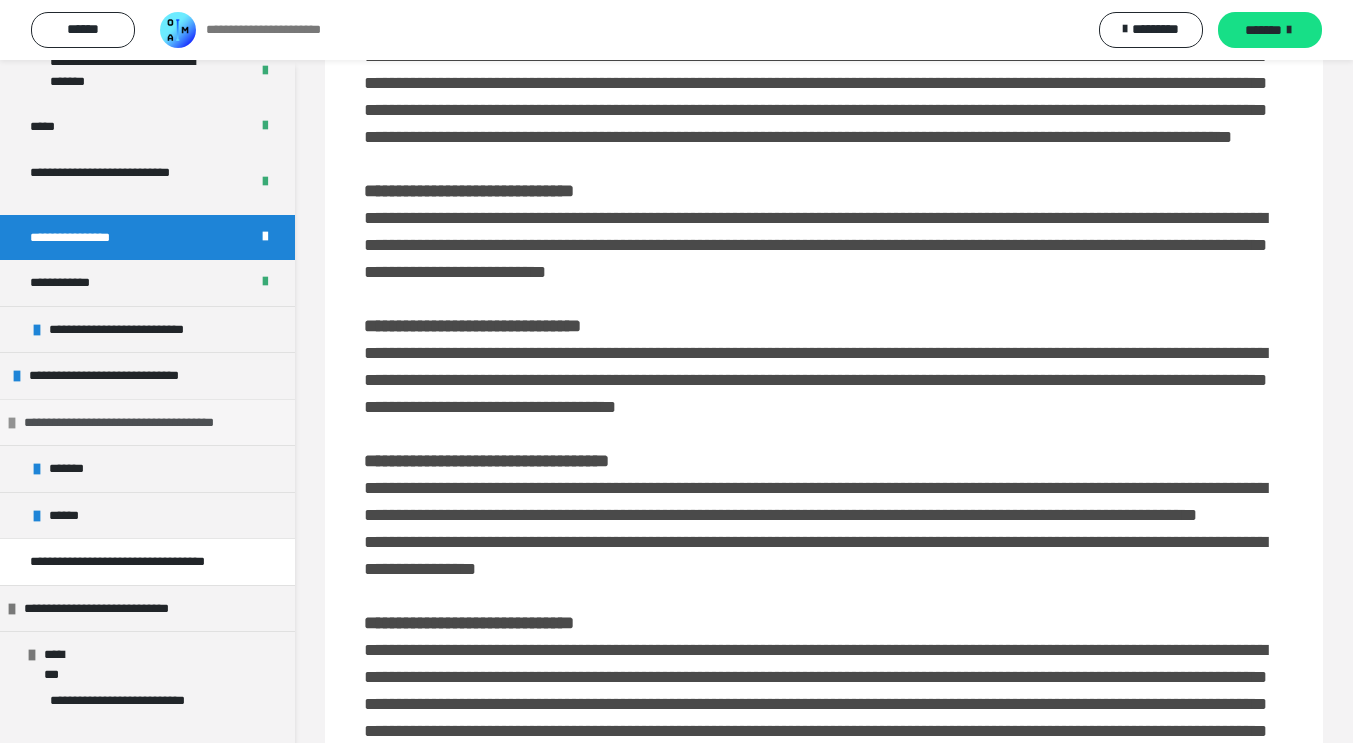 scroll, scrollTop: 297, scrollLeft: 0, axis: vertical 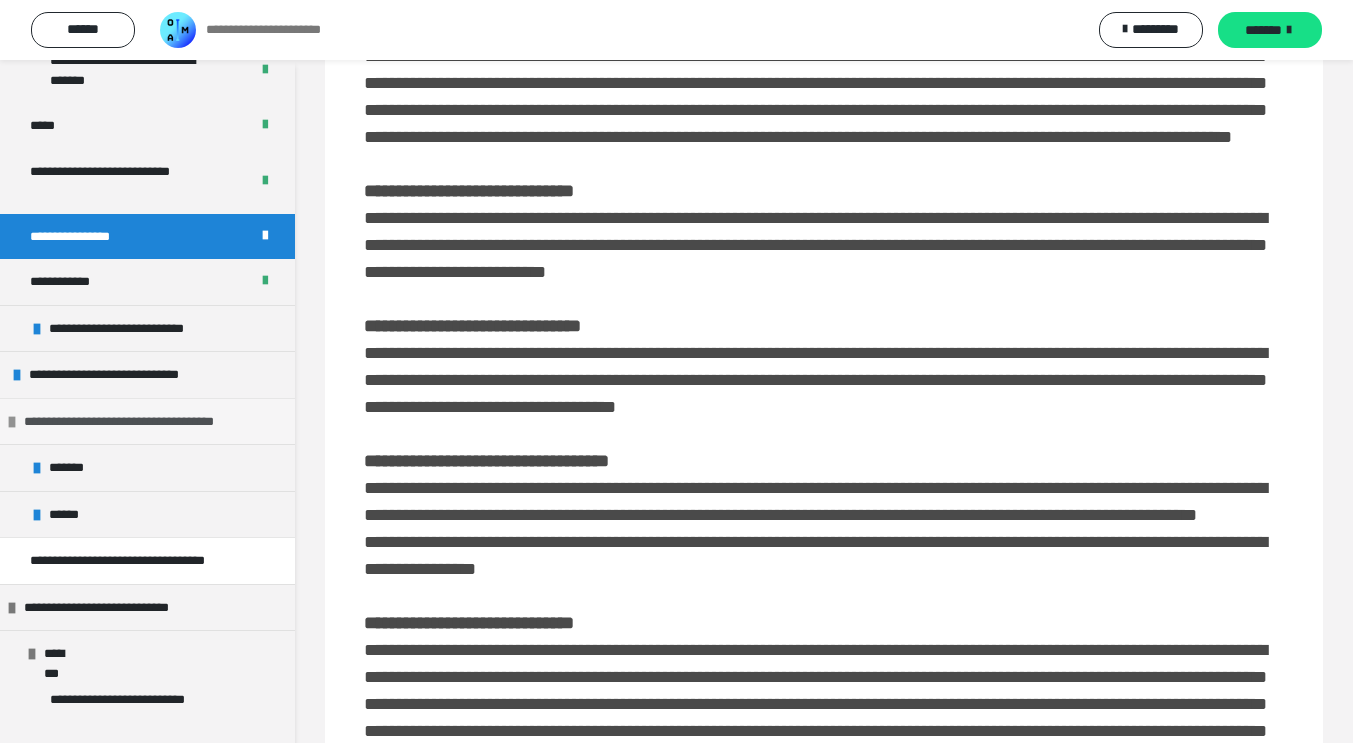 click on "*******" at bounding box center [147, 467] 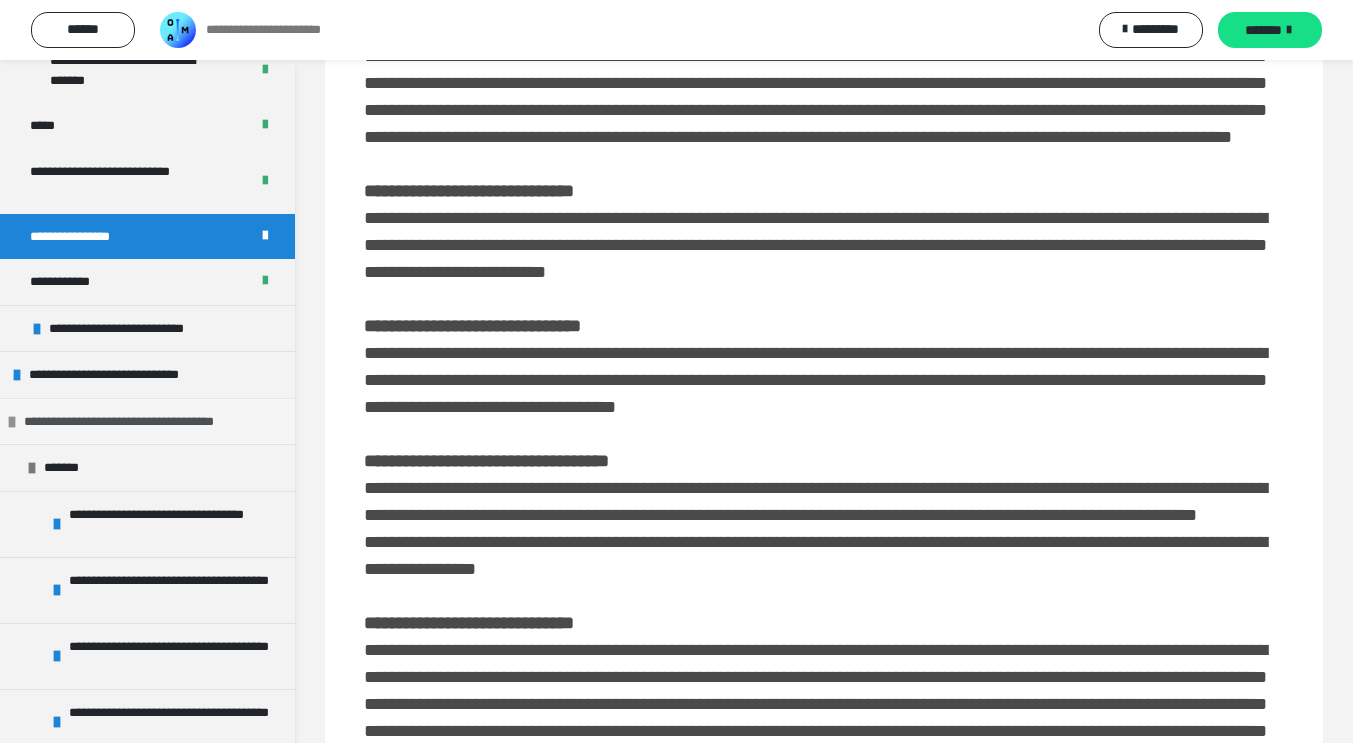 click on "*******" at bounding box center (147, 467) 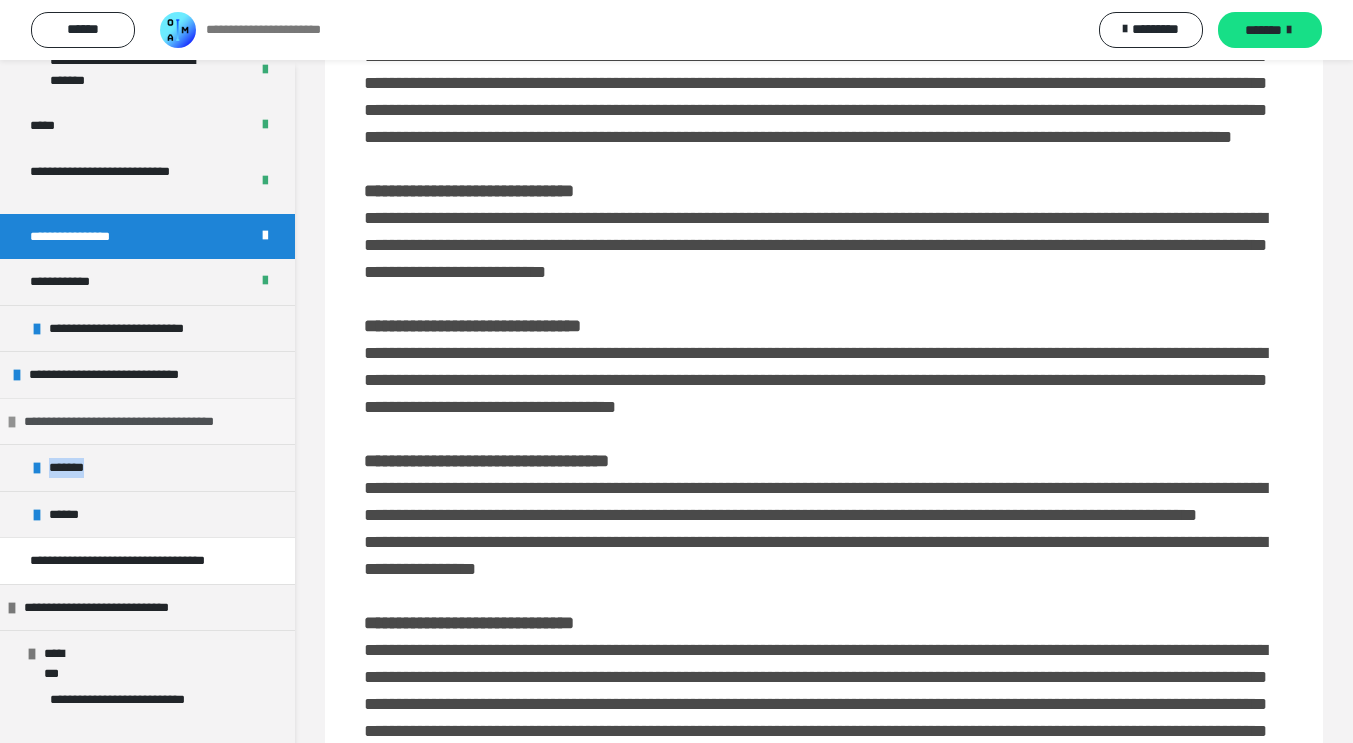 click on "*******" at bounding box center [147, 467] 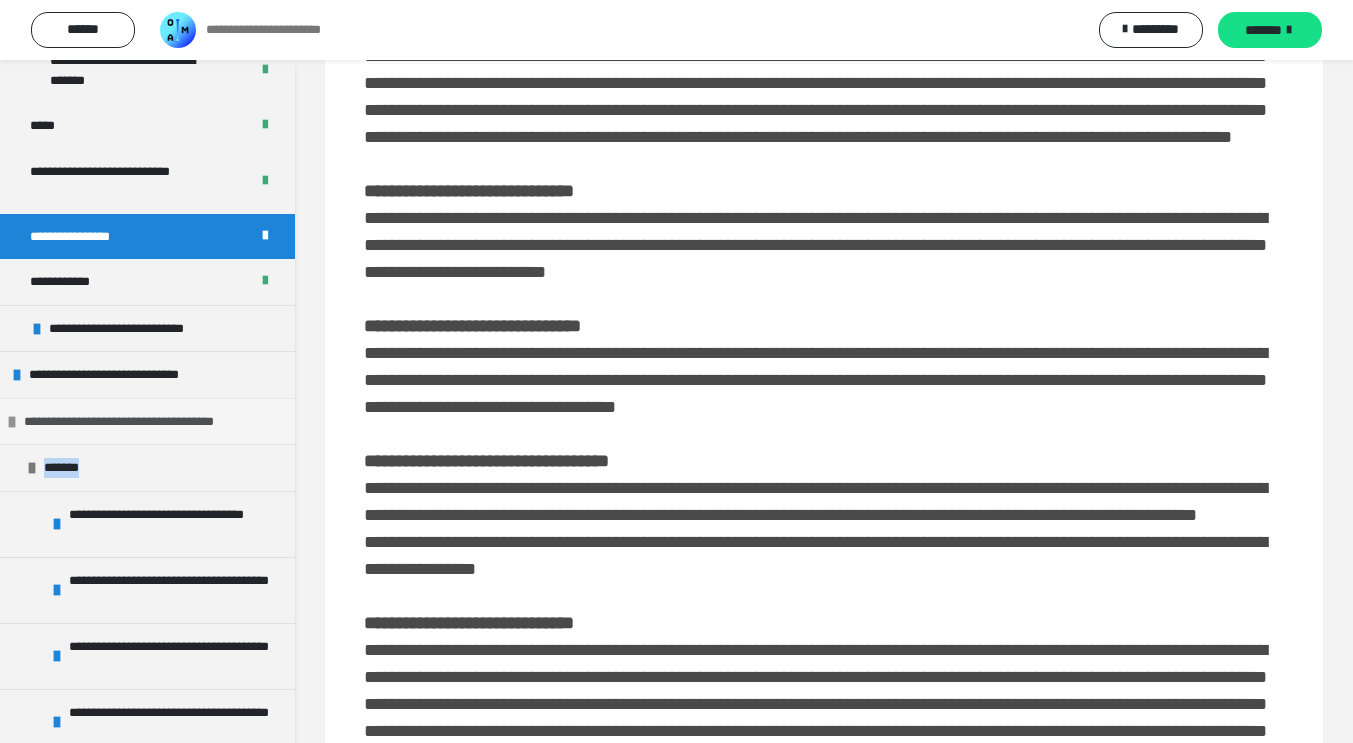 scroll, scrollTop: 455, scrollLeft: 0, axis: vertical 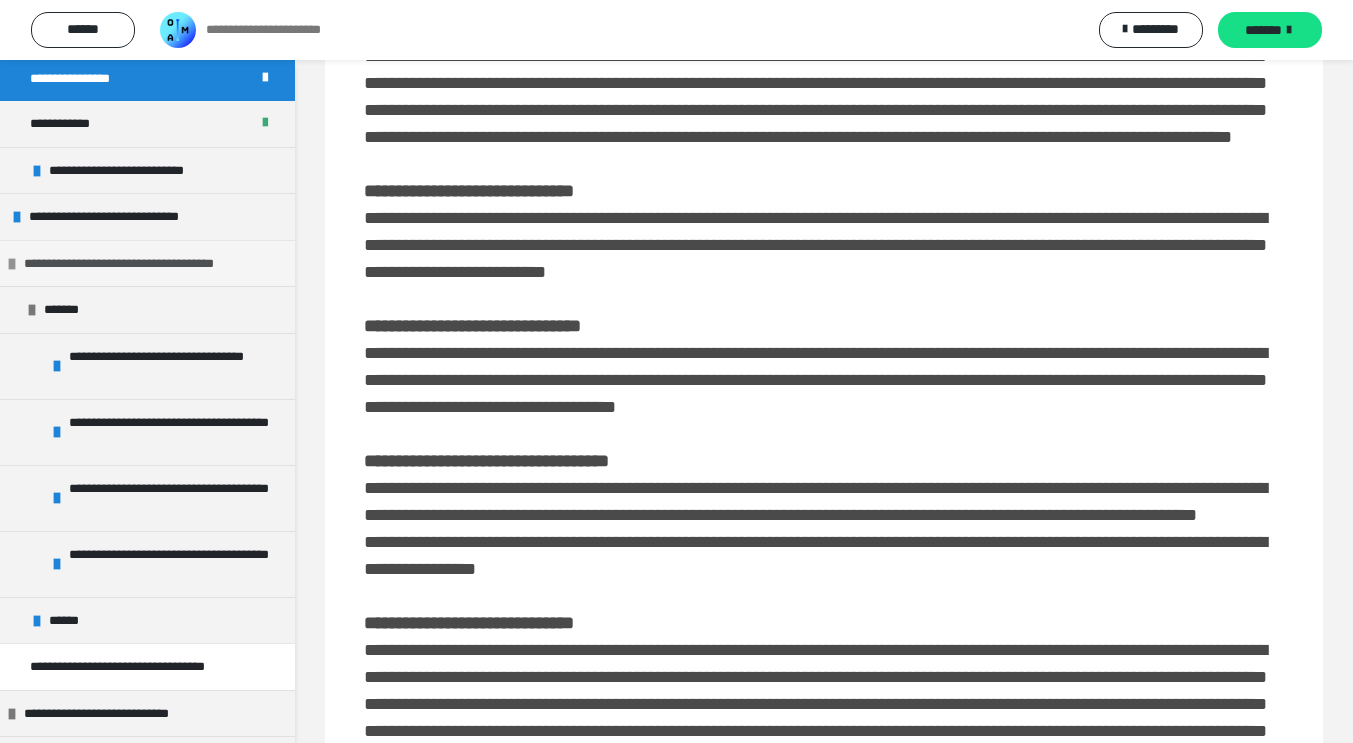 click on "**********" at bounding box center [169, 498] 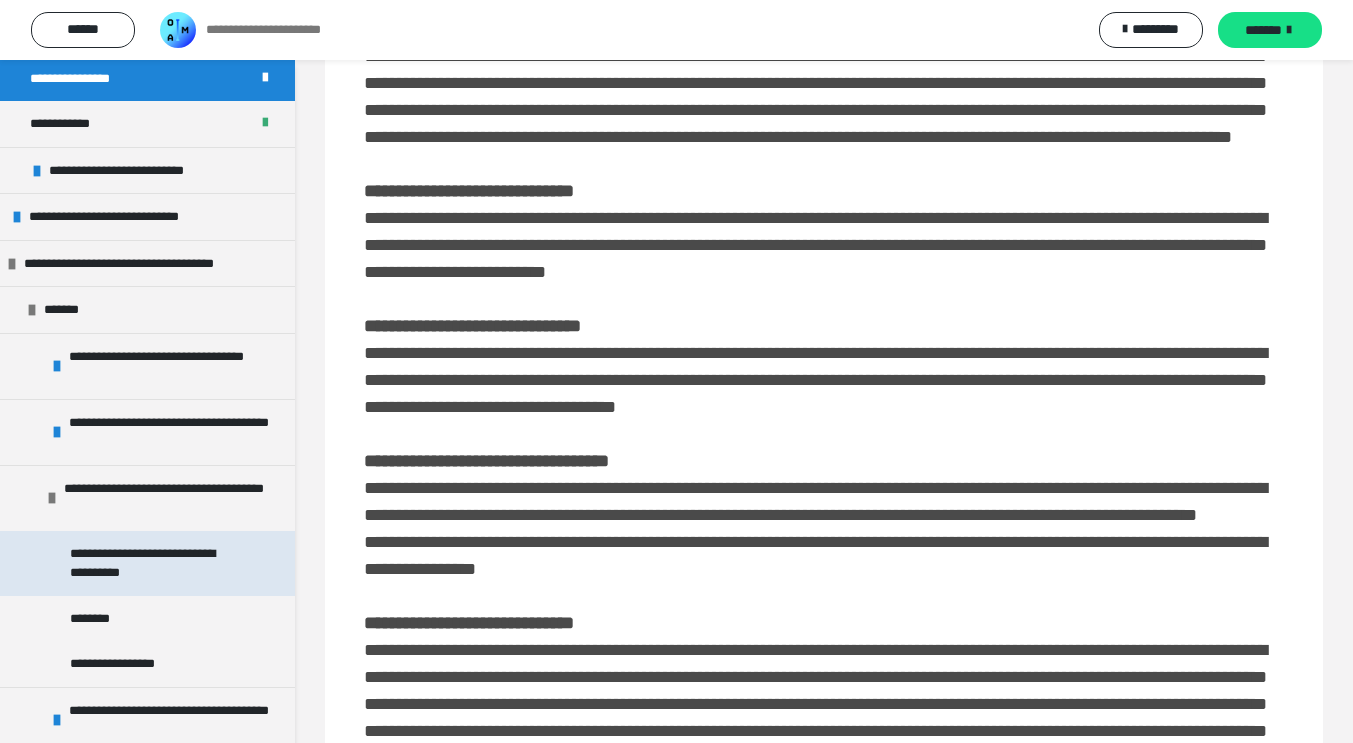 click on "**********" at bounding box center [147, 563] 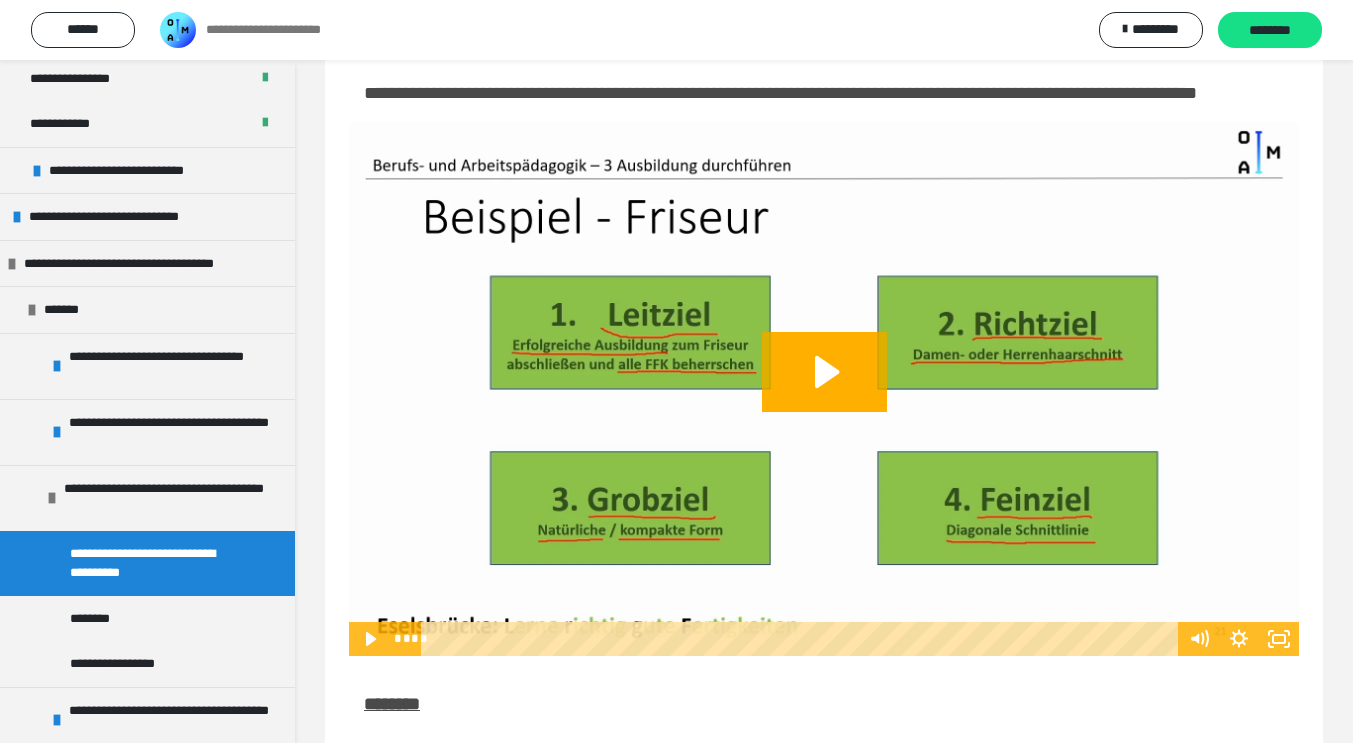 scroll, scrollTop: 2086, scrollLeft: 0, axis: vertical 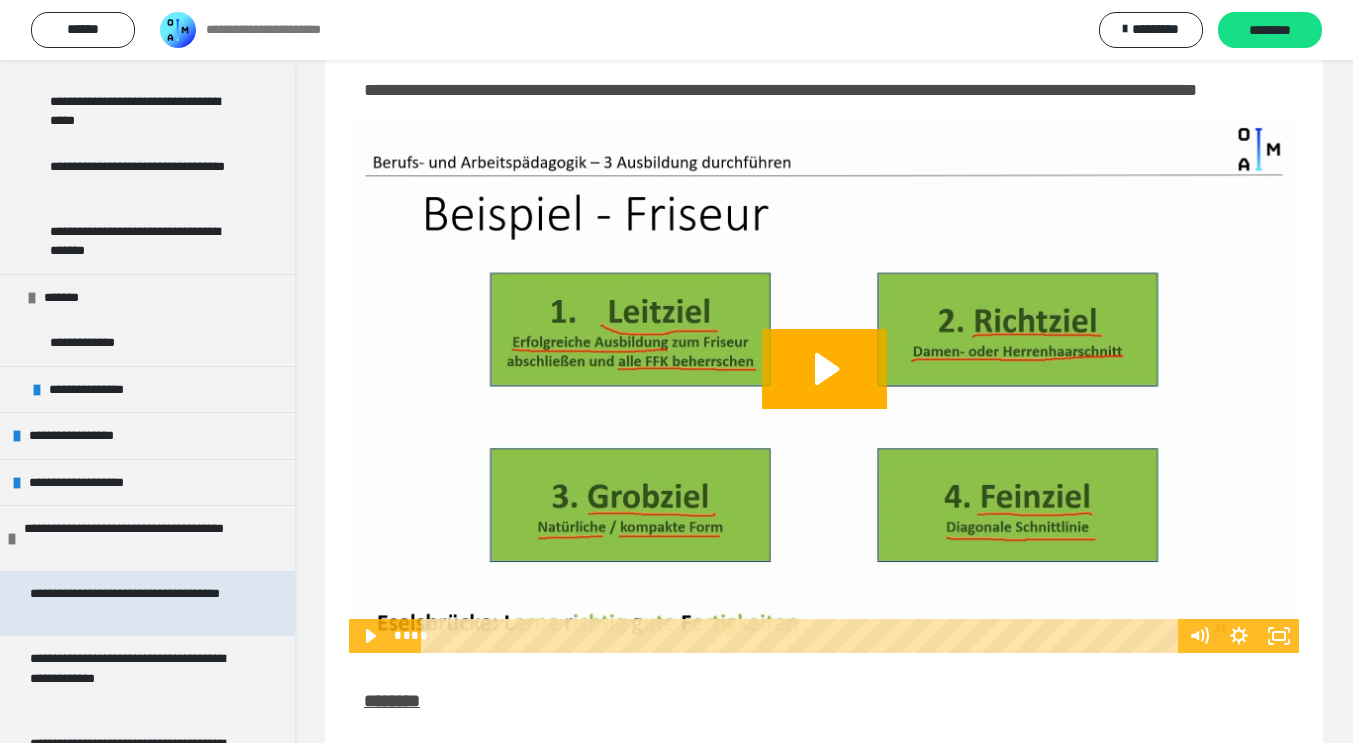 click on "**********" at bounding box center (132, 603) 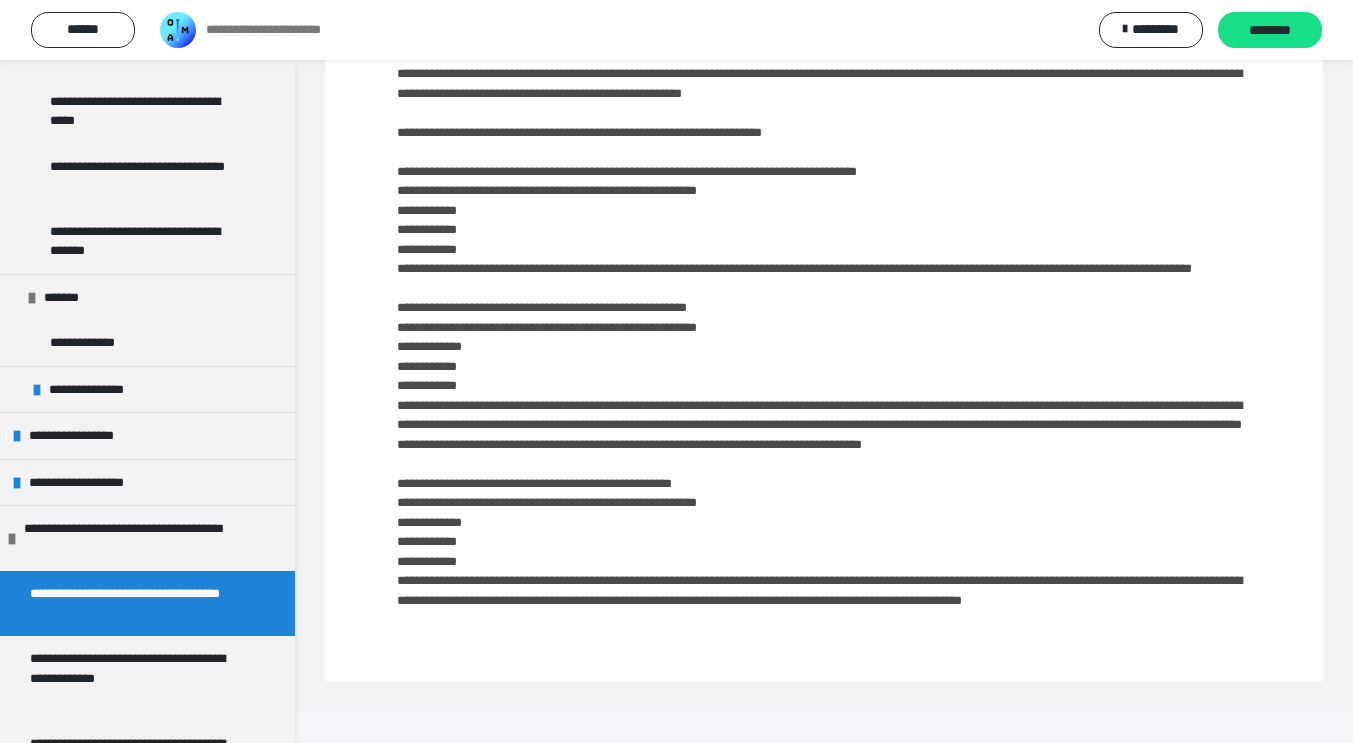 scroll, scrollTop: 340, scrollLeft: 0, axis: vertical 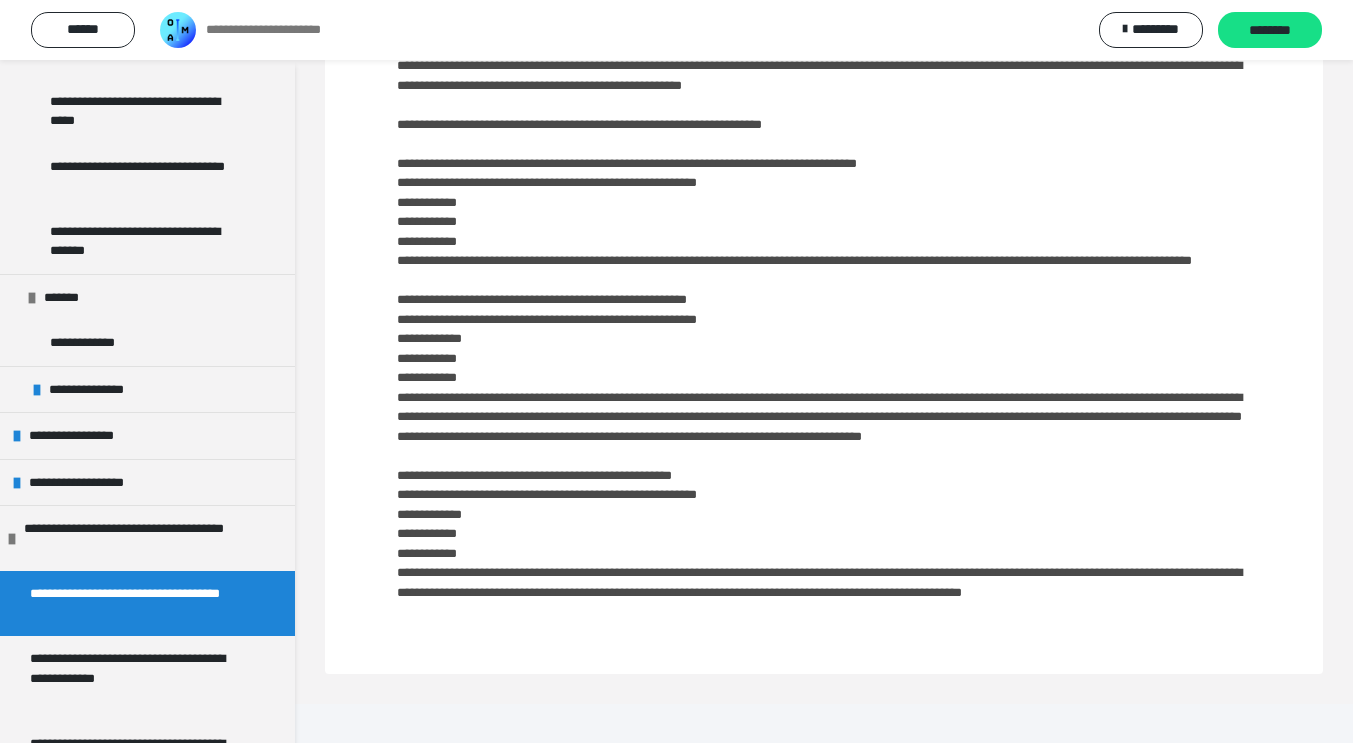 click on "**********" at bounding box center [819, 280] 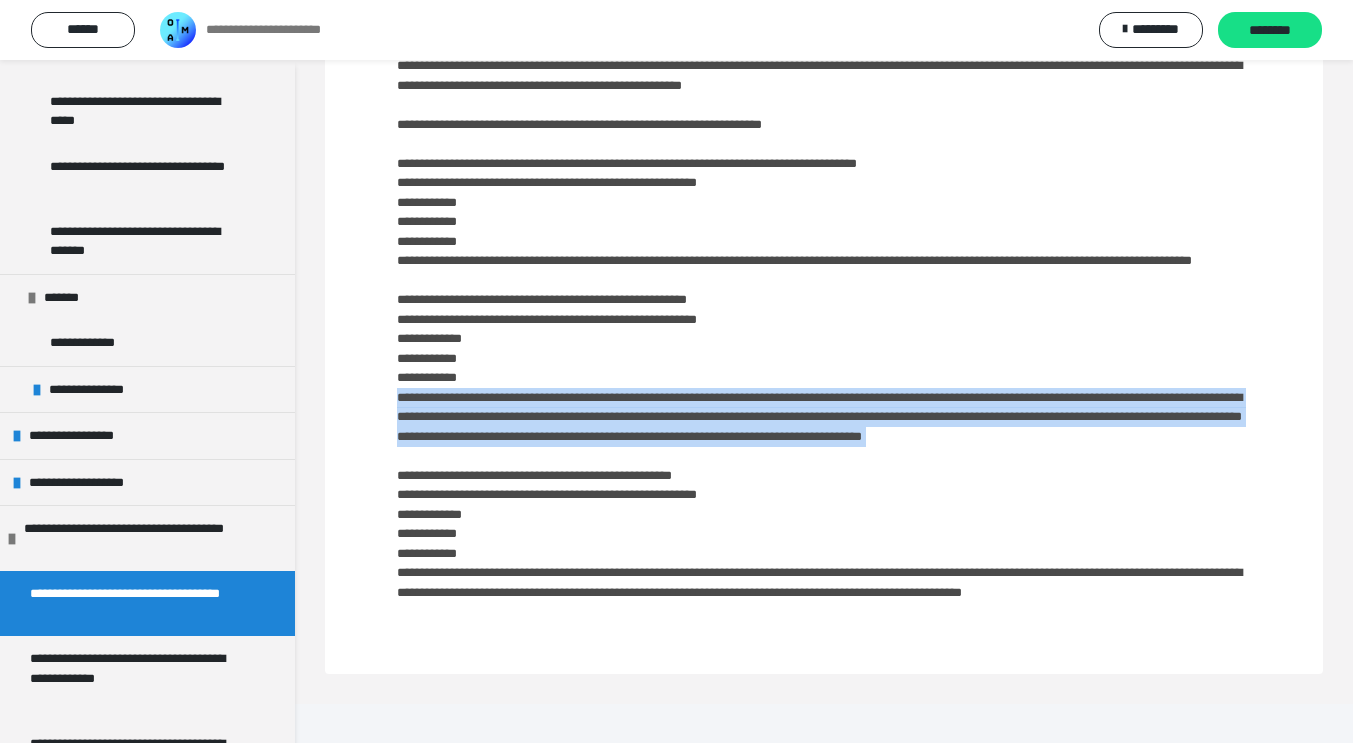 drag, startPoint x: 782, startPoint y: 470, endPoint x: 1031, endPoint y: 486, distance: 249.51352 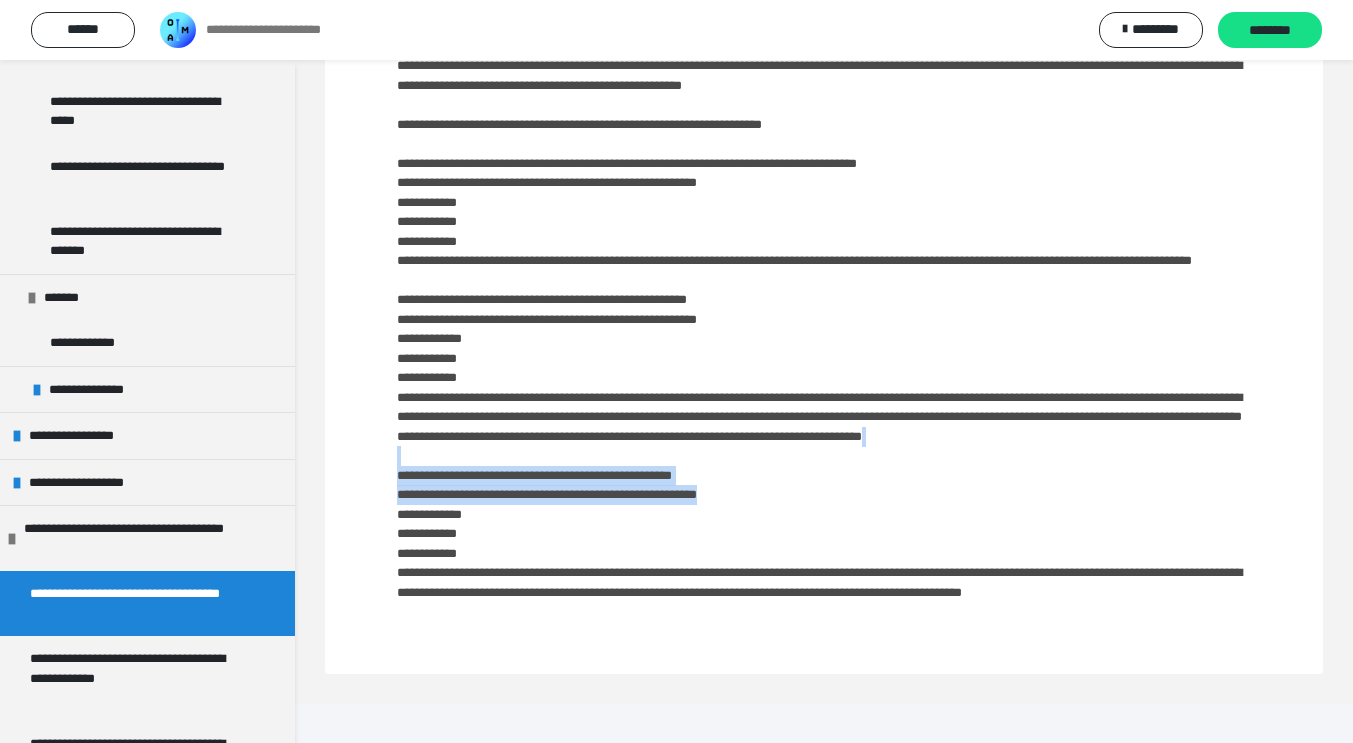 drag, startPoint x: 1031, startPoint y: 486, endPoint x: 932, endPoint y: 533, distance: 109.59015 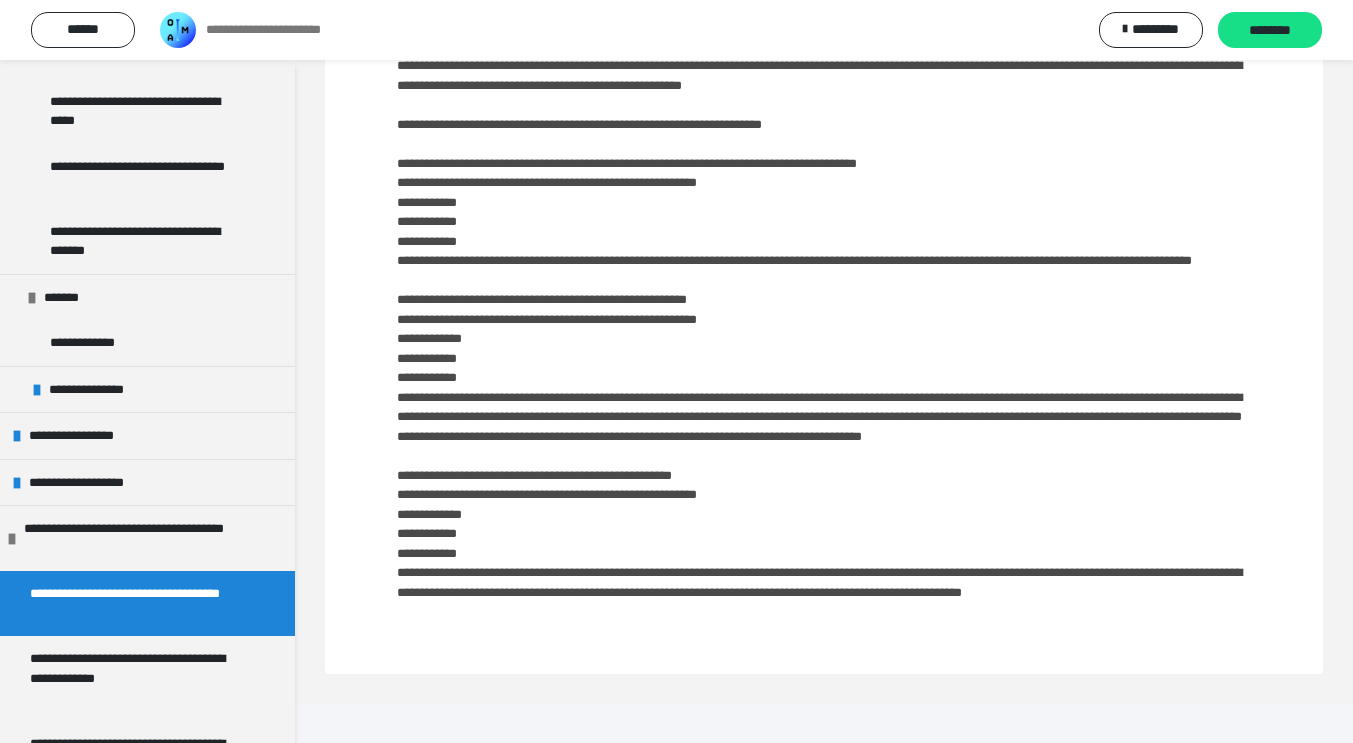 click on "**********" at bounding box center [824, 225] 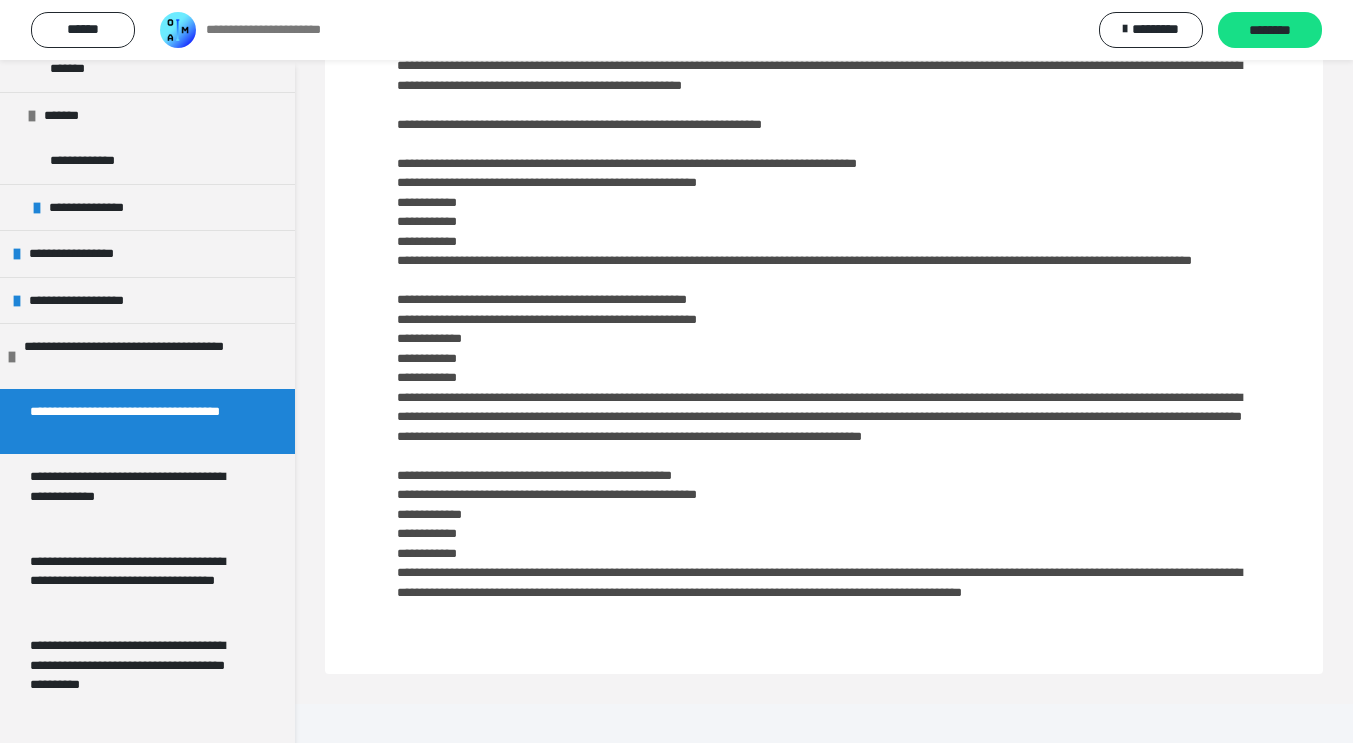 scroll, scrollTop: 1696, scrollLeft: 0, axis: vertical 